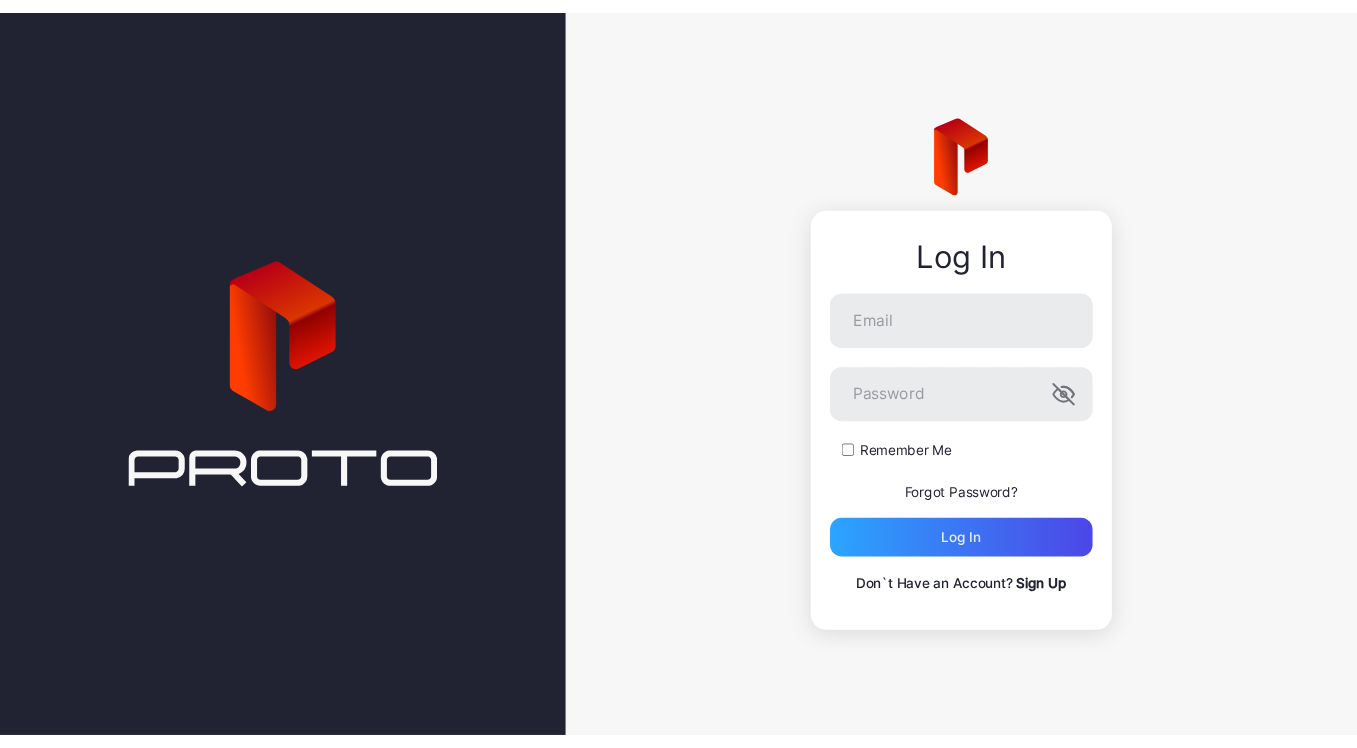 scroll, scrollTop: 0, scrollLeft: 0, axis: both 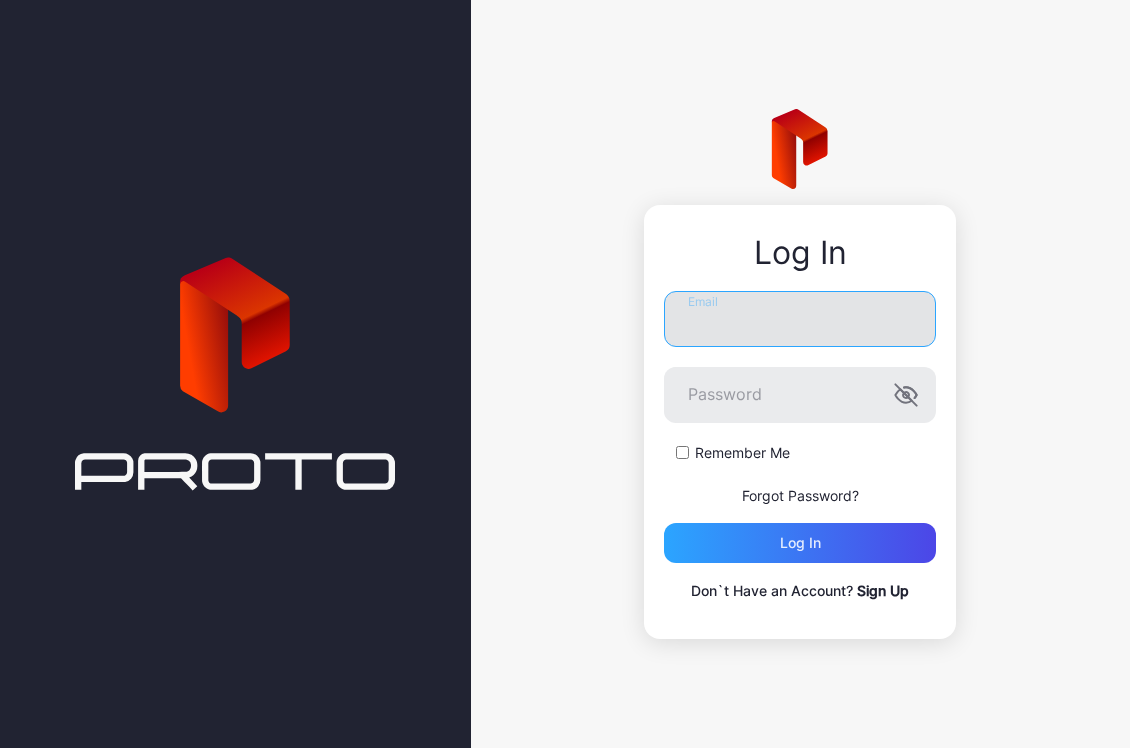 click on "Email" at bounding box center [800, 319] 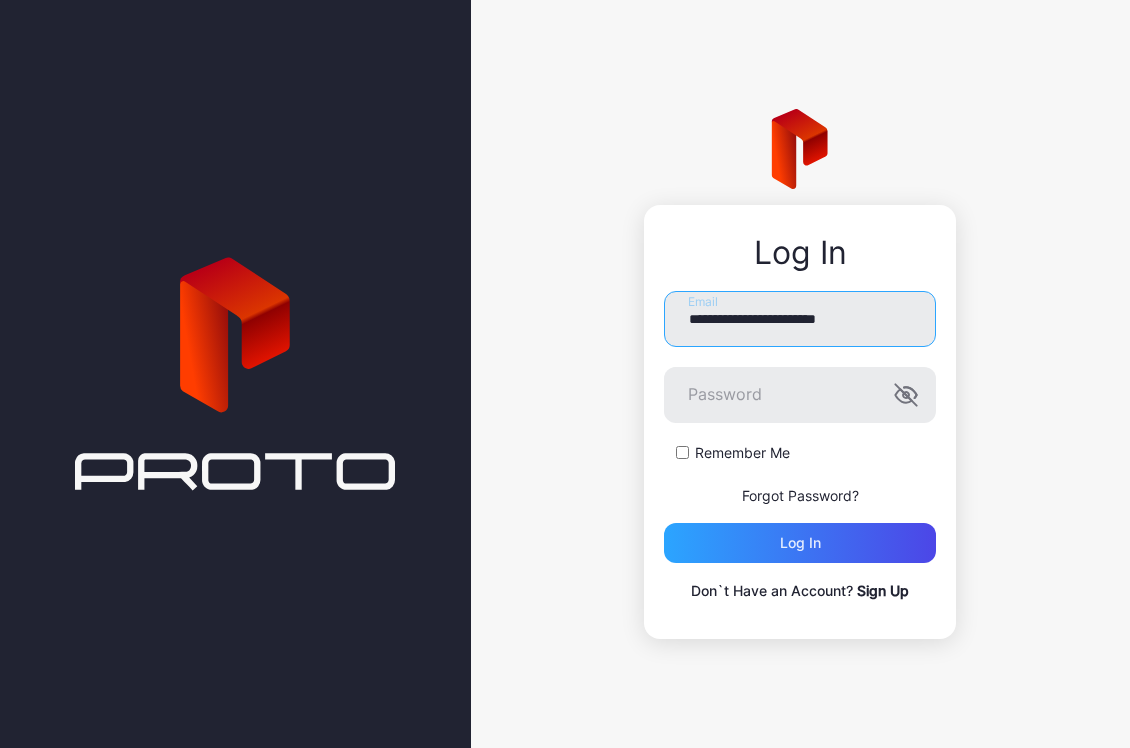 type on "**********" 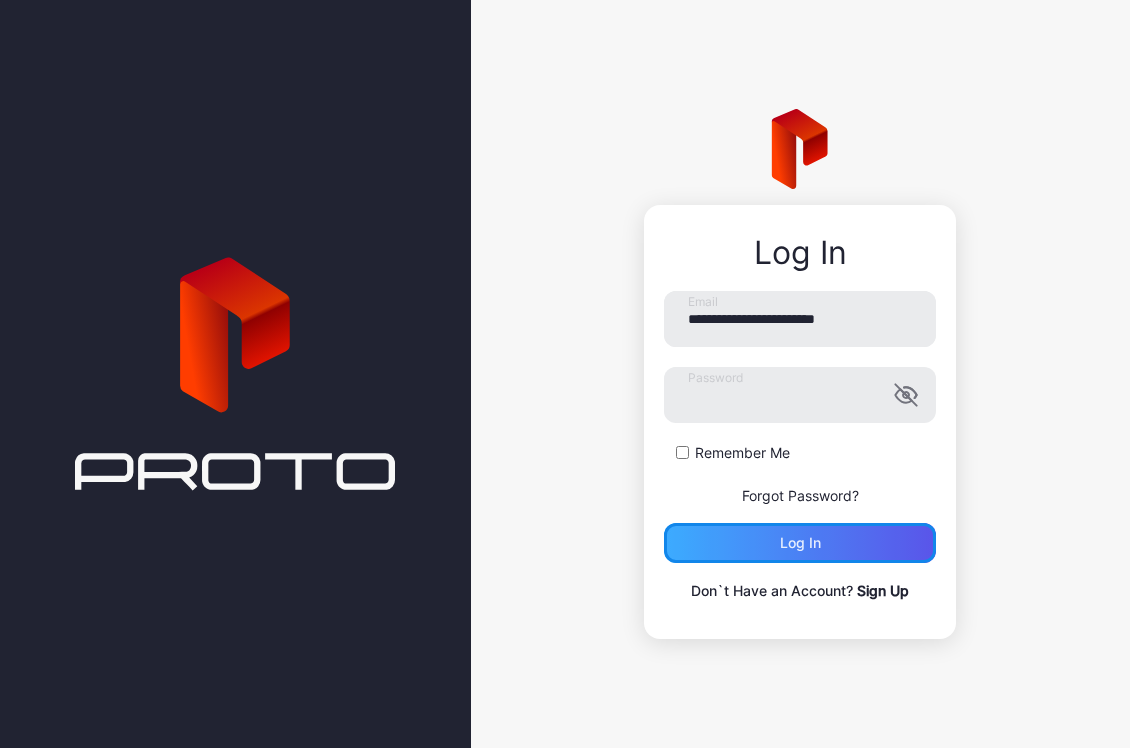 click on "Log in" at bounding box center [800, 543] 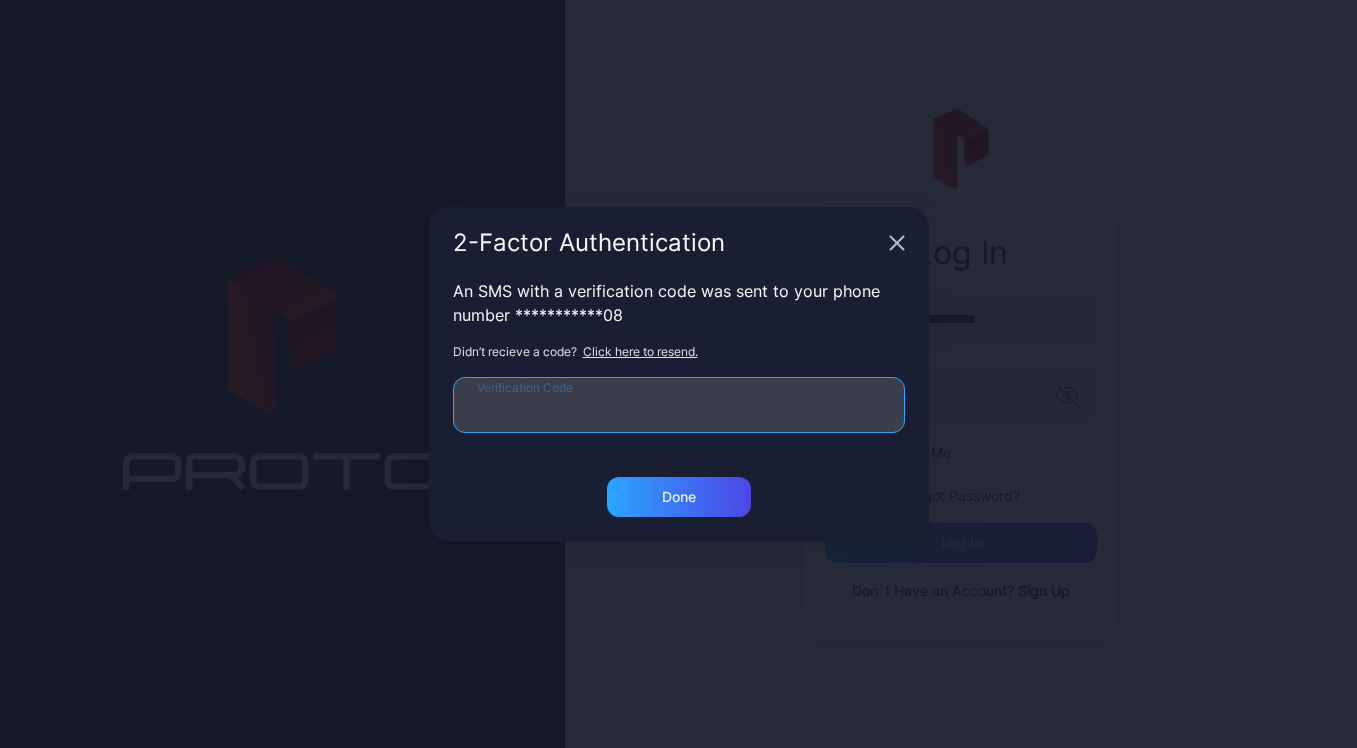 click on "Verification Code" at bounding box center [679, 405] 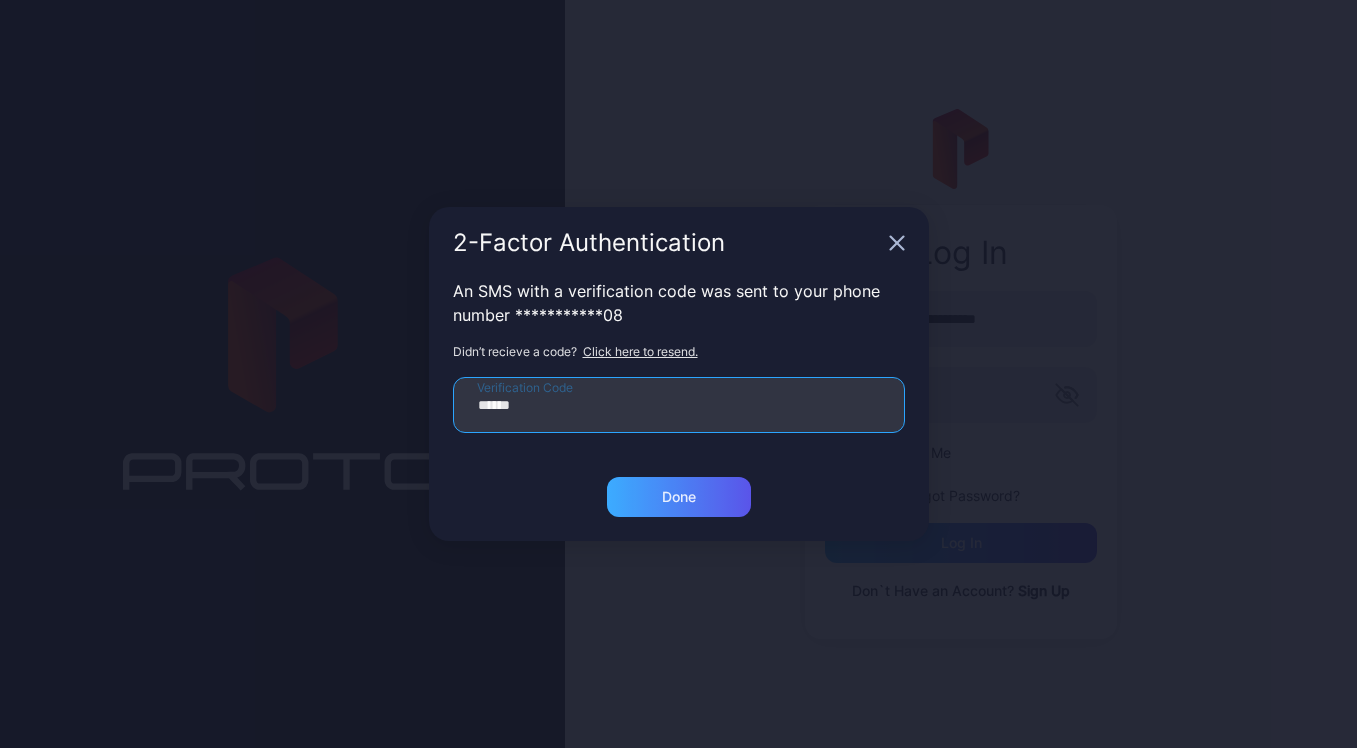 type on "******" 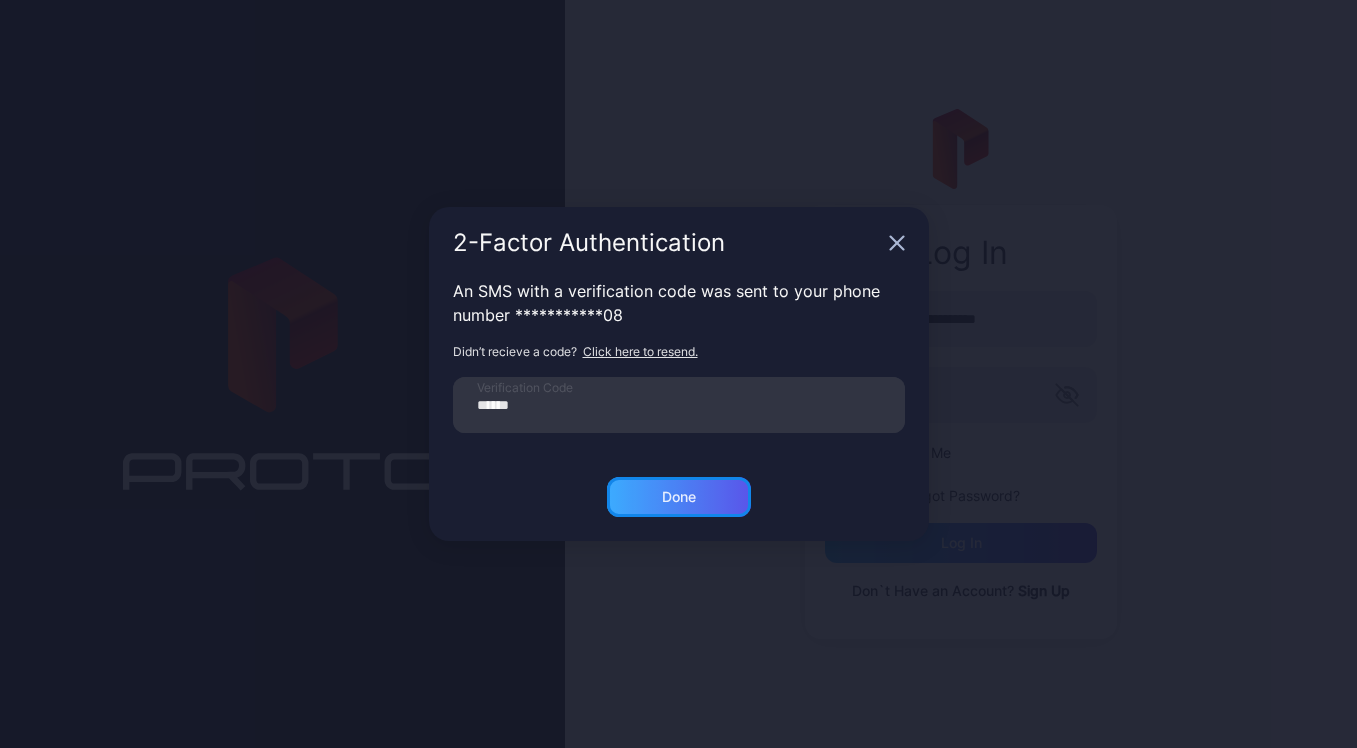 click on "Done" at bounding box center (679, 497) 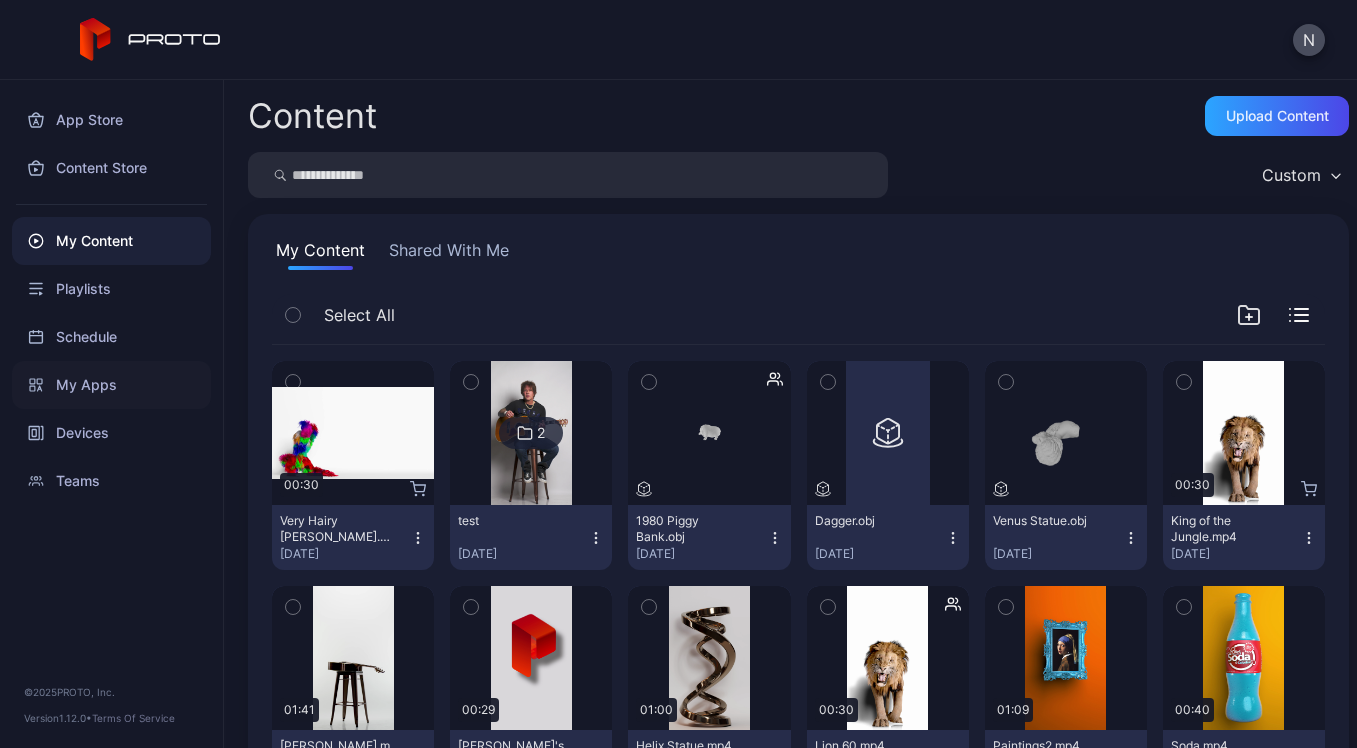 click on "My Apps" at bounding box center (111, 385) 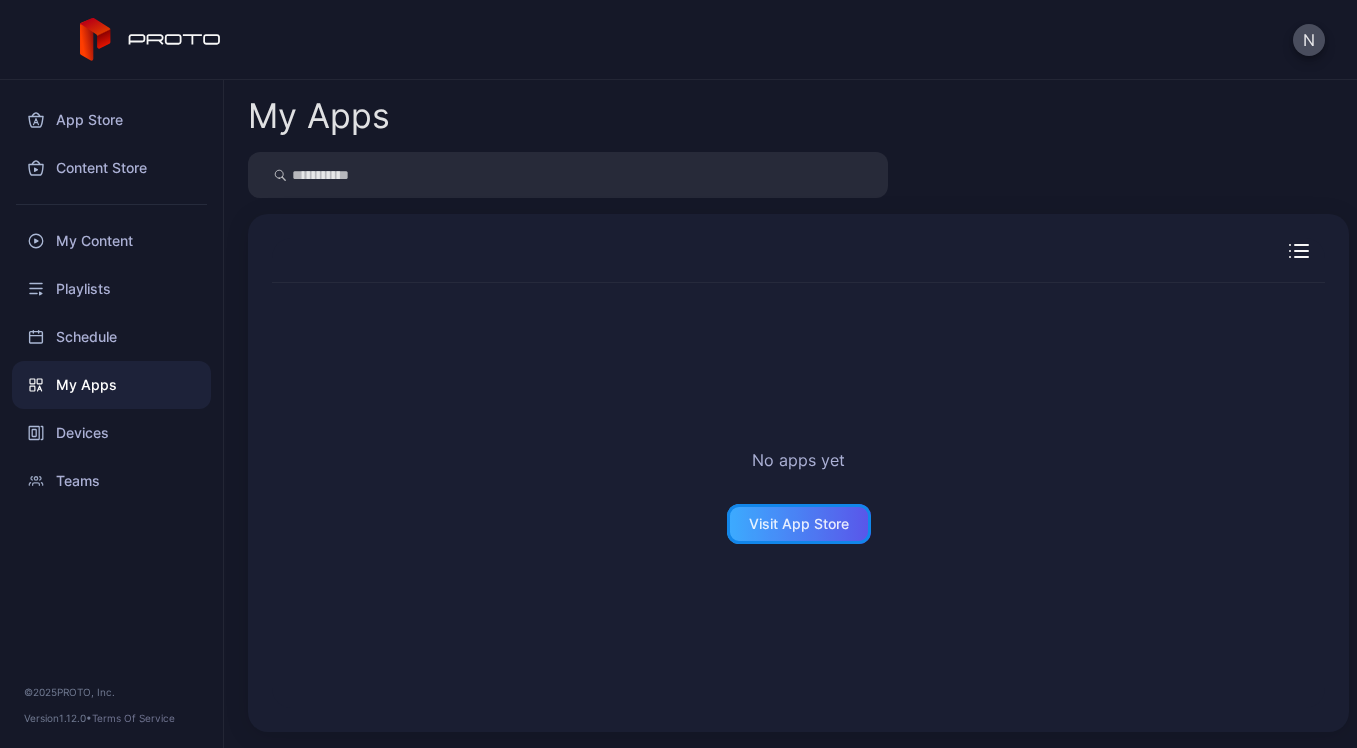 click on "Visit App Store" at bounding box center [799, 524] 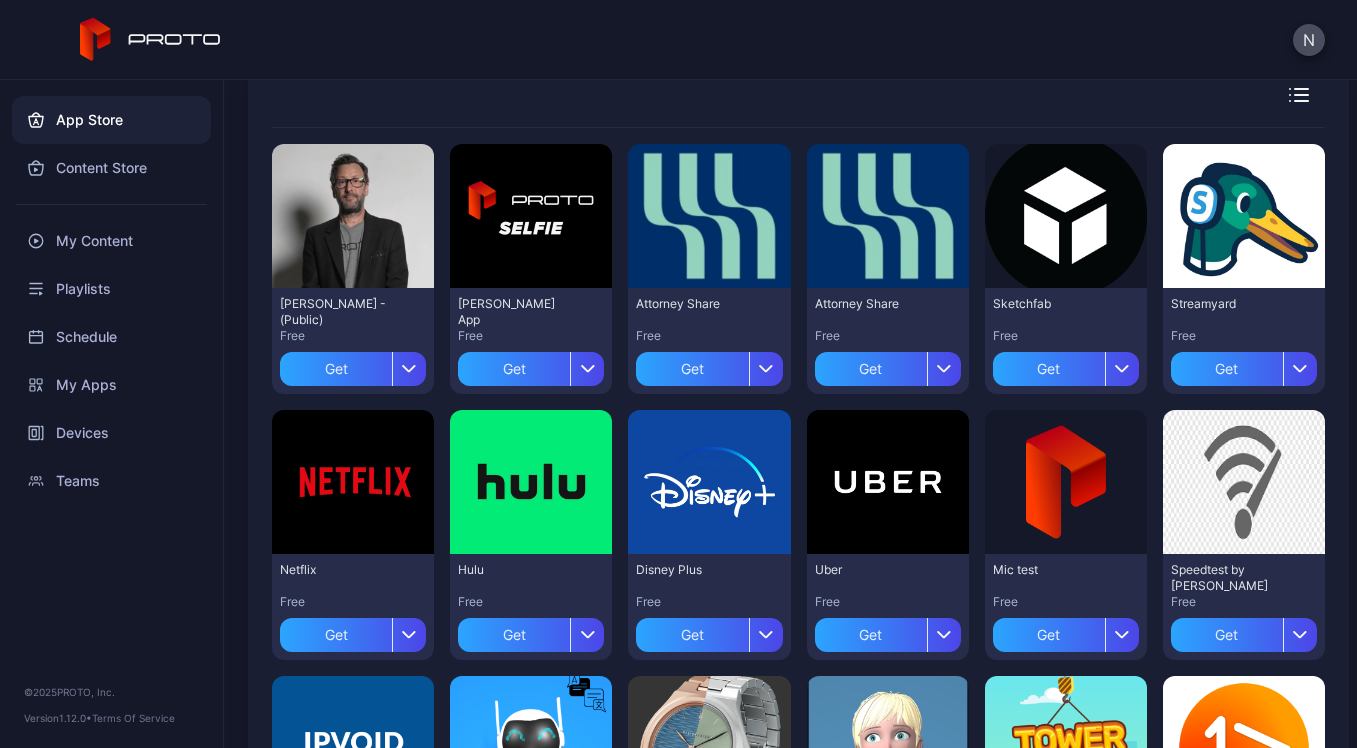 scroll, scrollTop: 151, scrollLeft: 0, axis: vertical 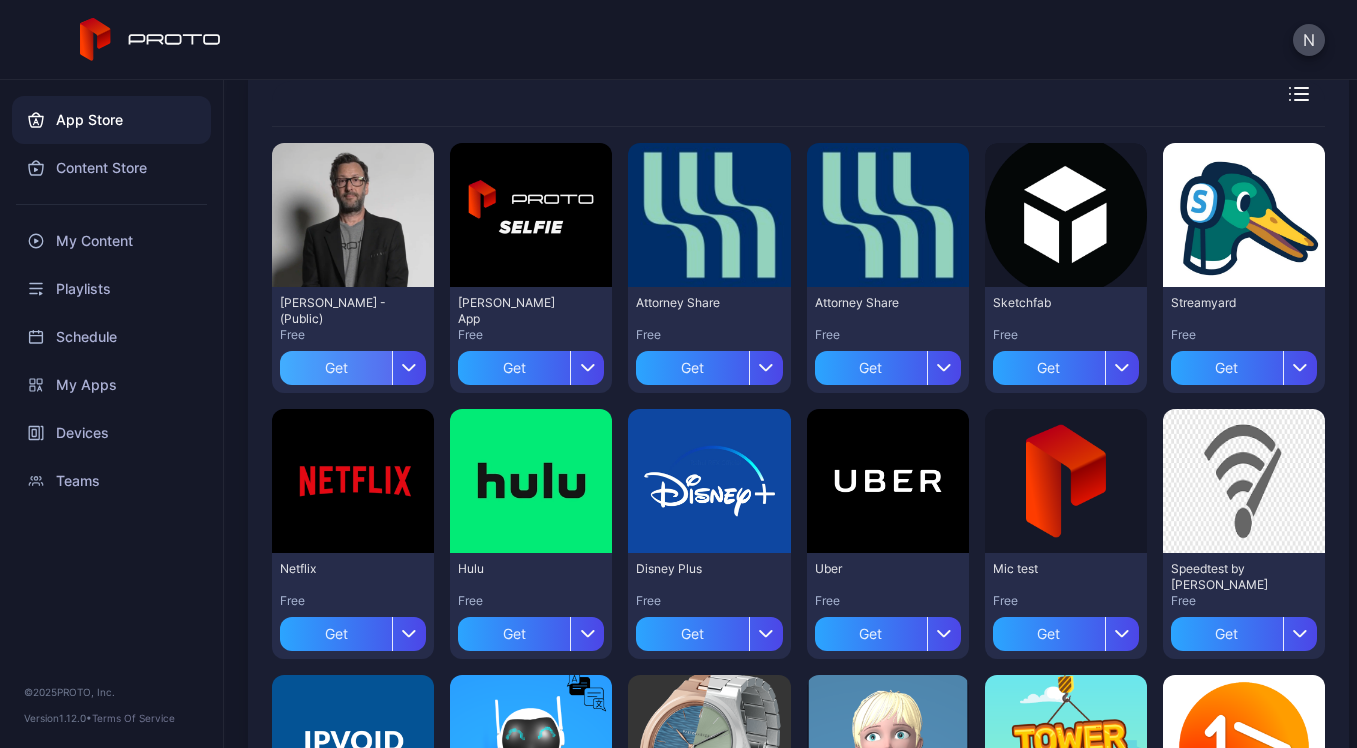 click on "Get" at bounding box center (336, 368) 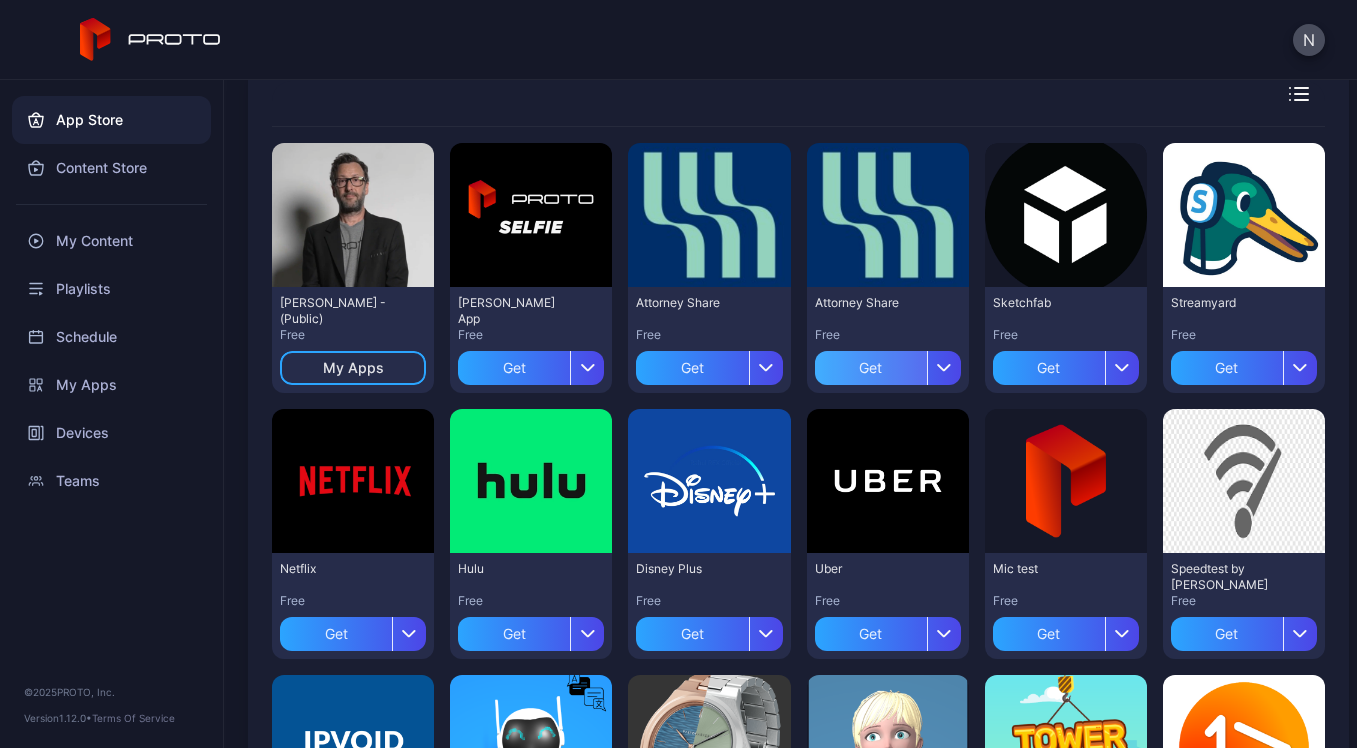 click on "Get" at bounding box center [871, 368] 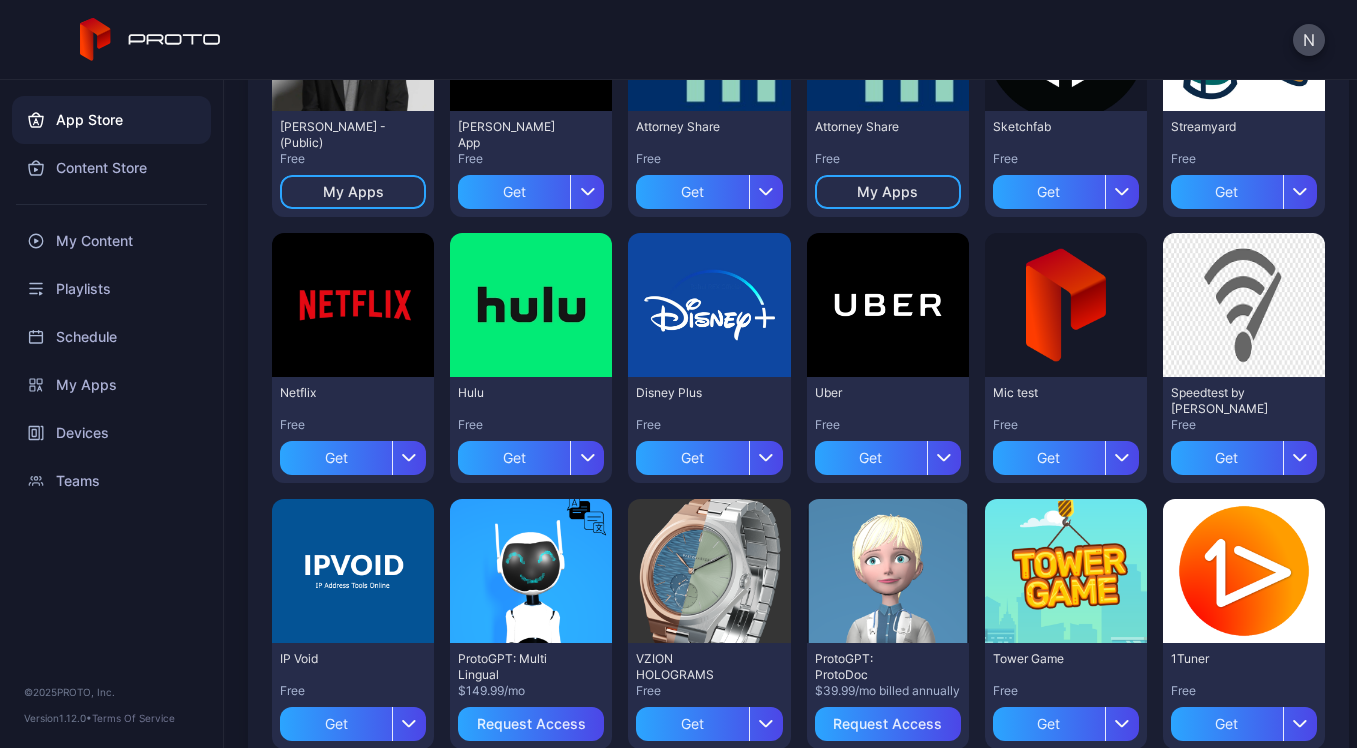 scroll, scrollTop: 330, scrollLeft: 0, axis: vertical 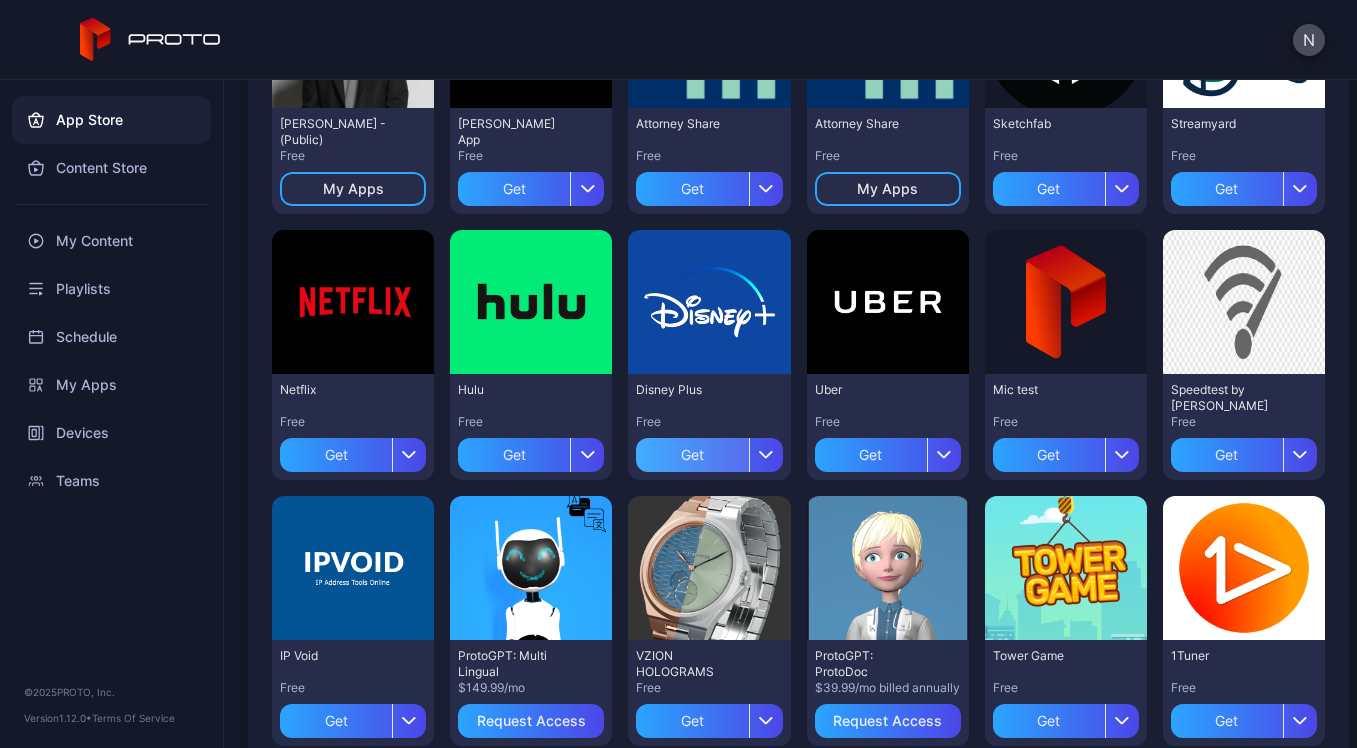 click on "Get" at bounding box center [692, 455] 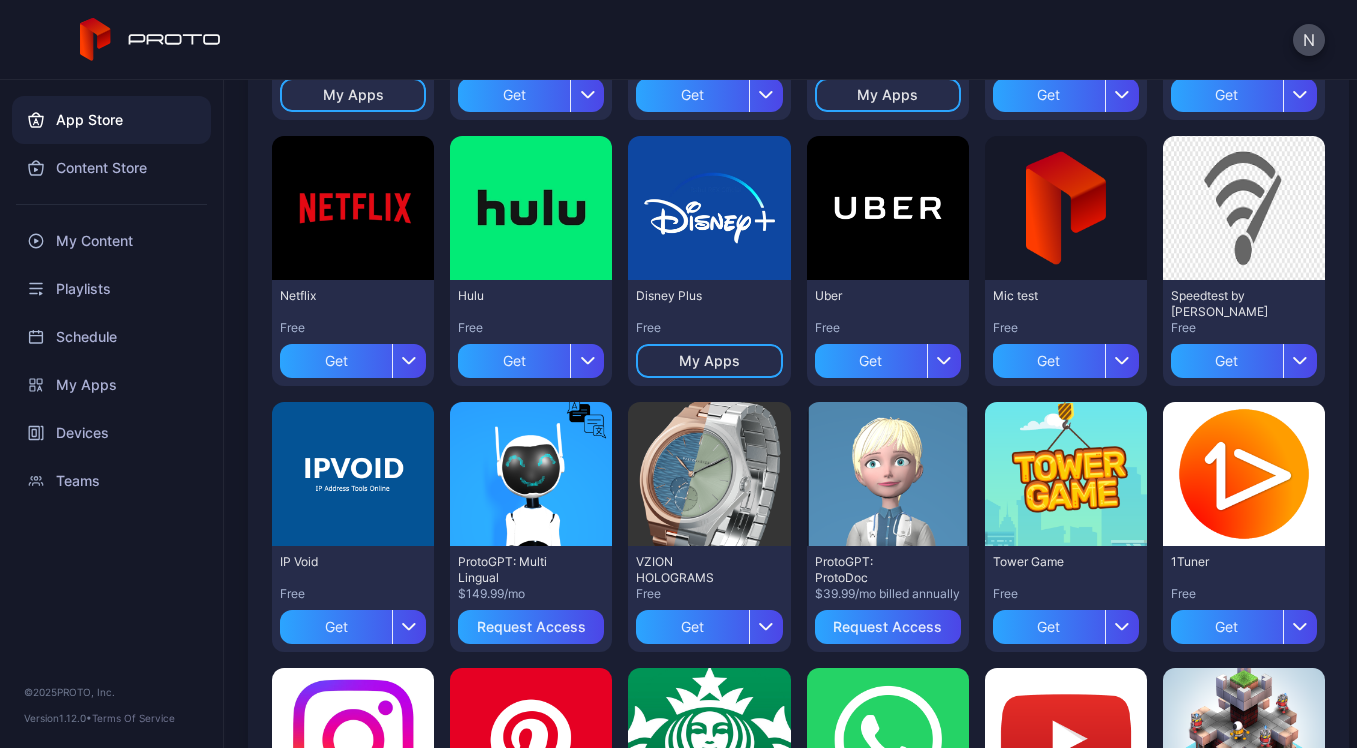 scroll, scrollTop: 425, scrollLeft: 0, axis: vertical 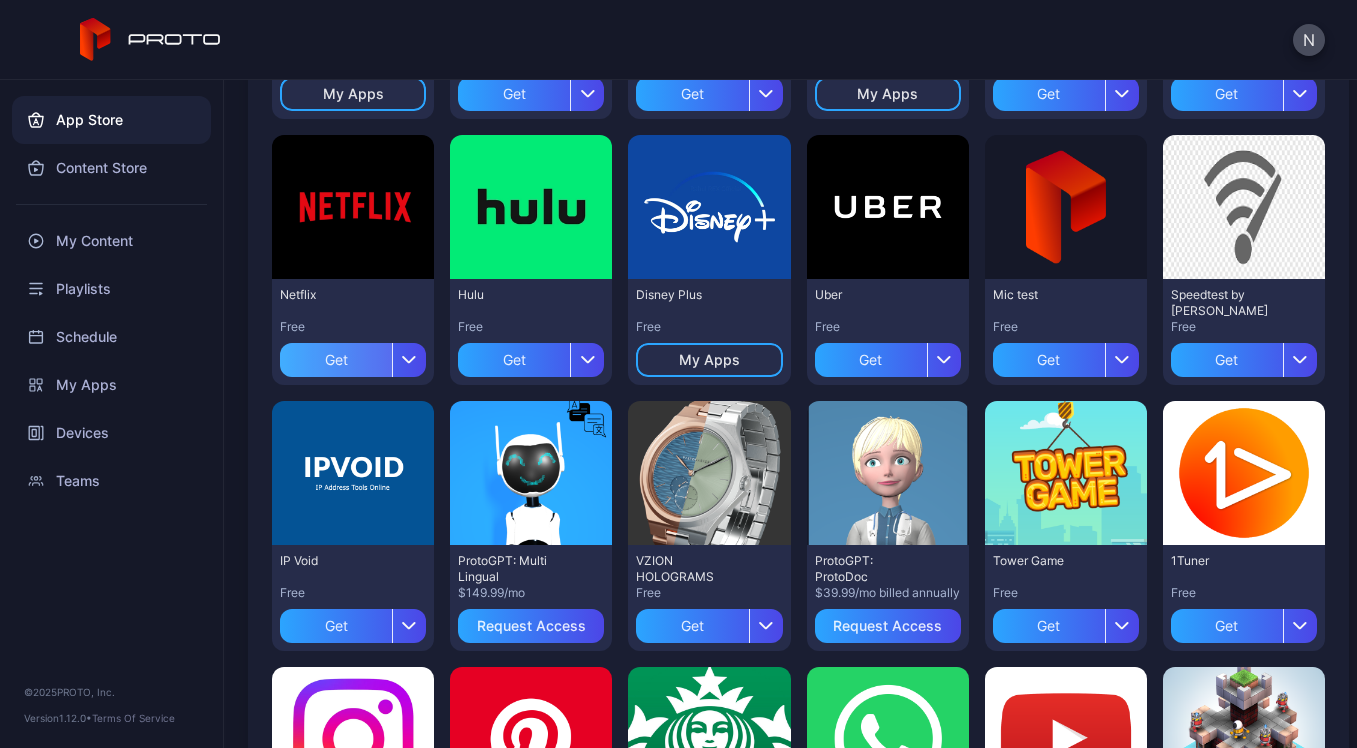 click on "Get" at bounding box center [336, 360] 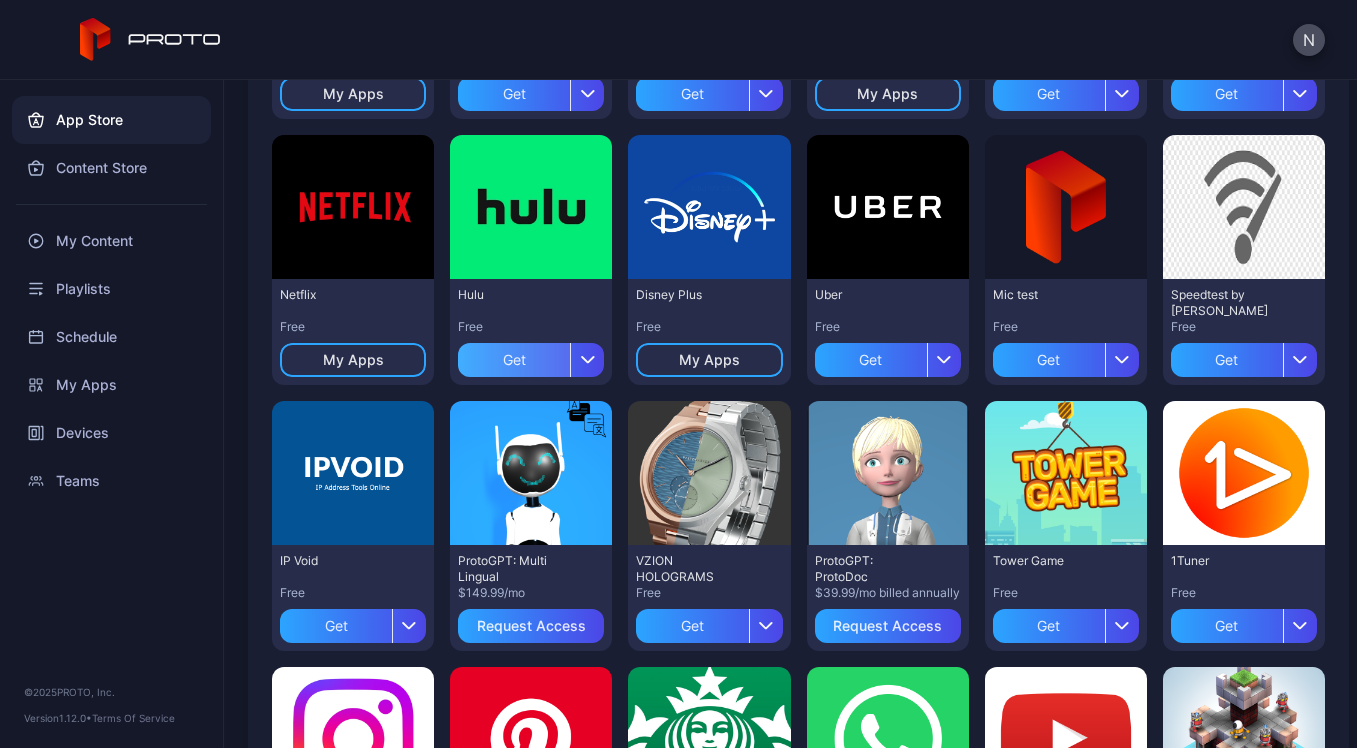 click on "Get" at bounding box center (514, 360) 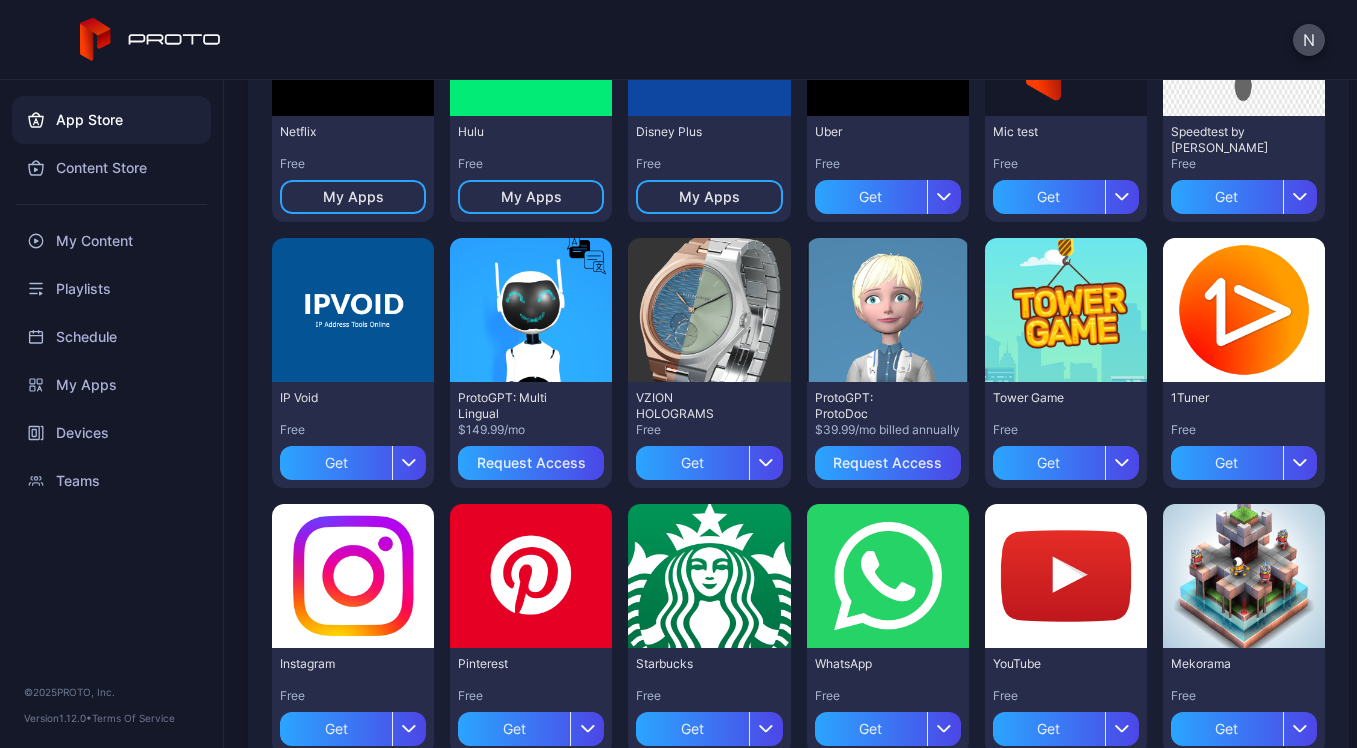 scroll, scrollTop: 589, scrollLeft: 0, axis: vertical 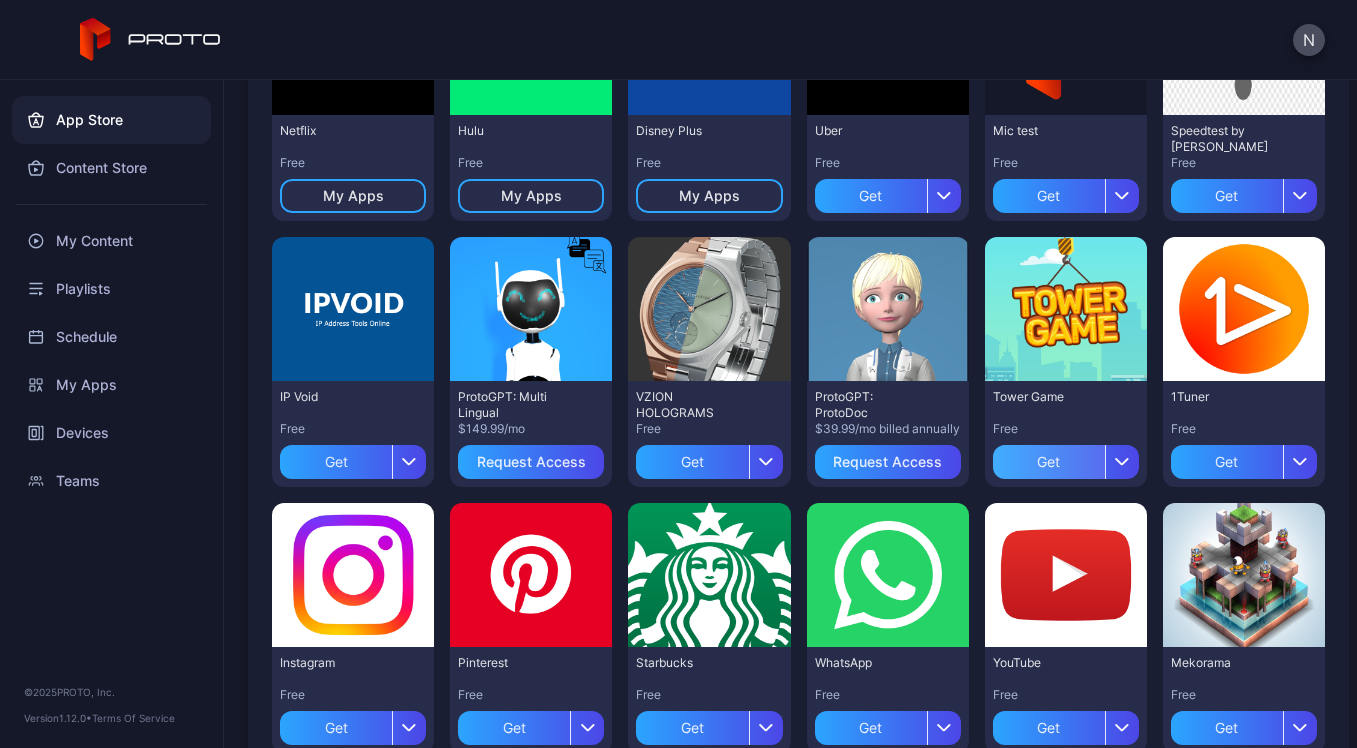 click on "Get" at bounding box center [1049, 462] 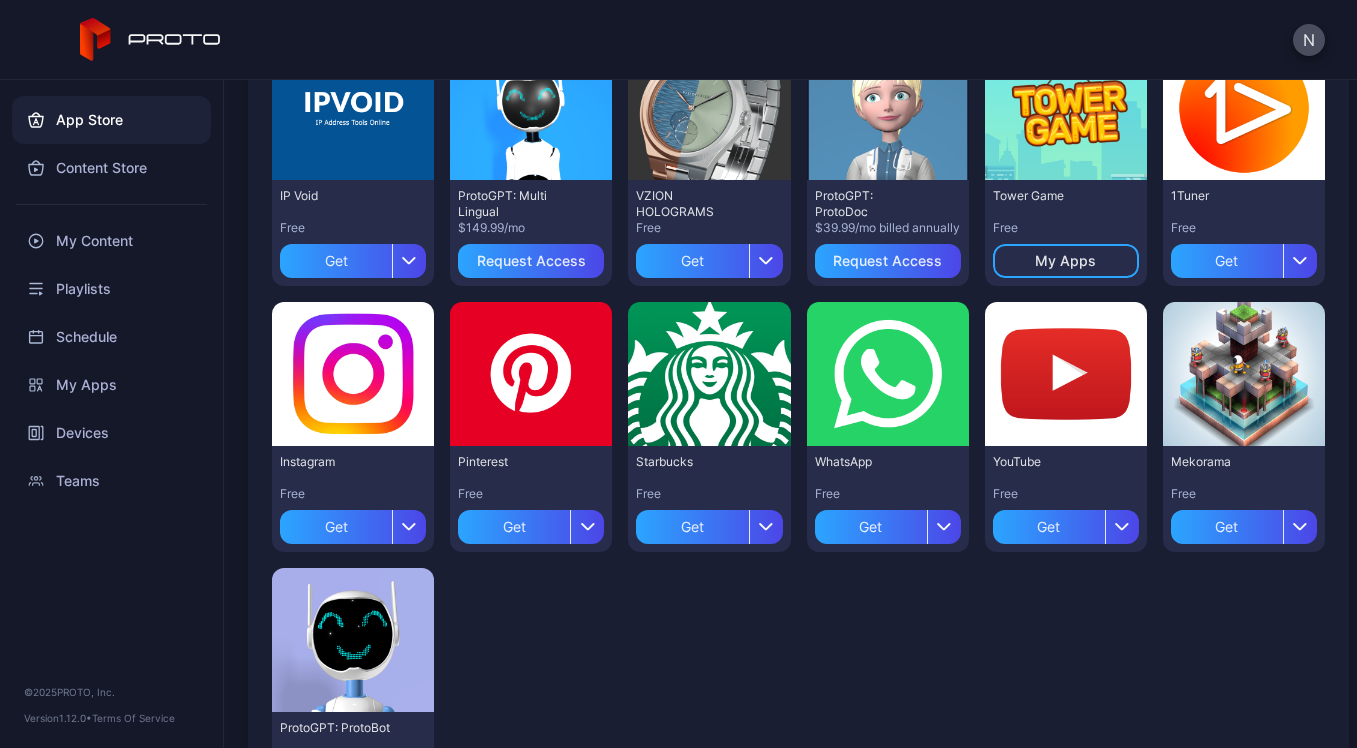 scroll, scrollTop: 791, scrollLeft: 0, axis: vertical 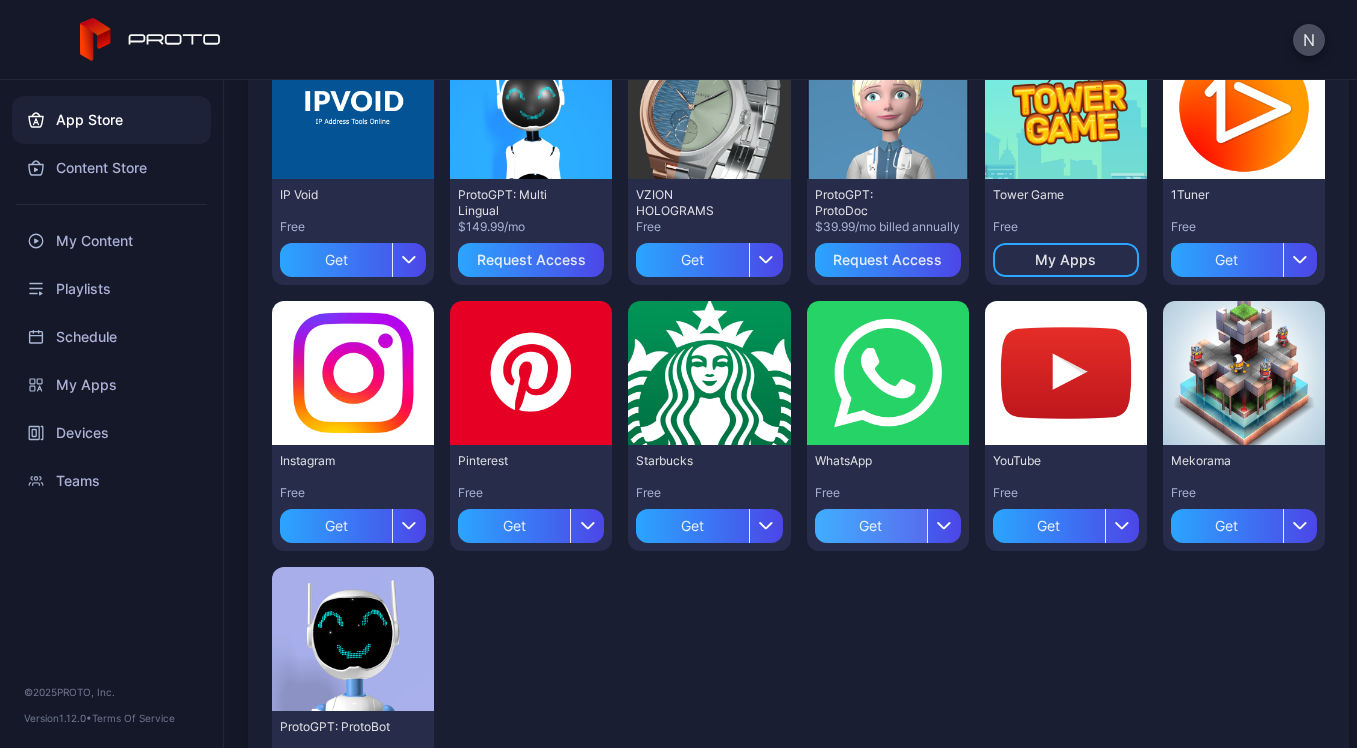 click on "Get" at bounding box center [871, 526] 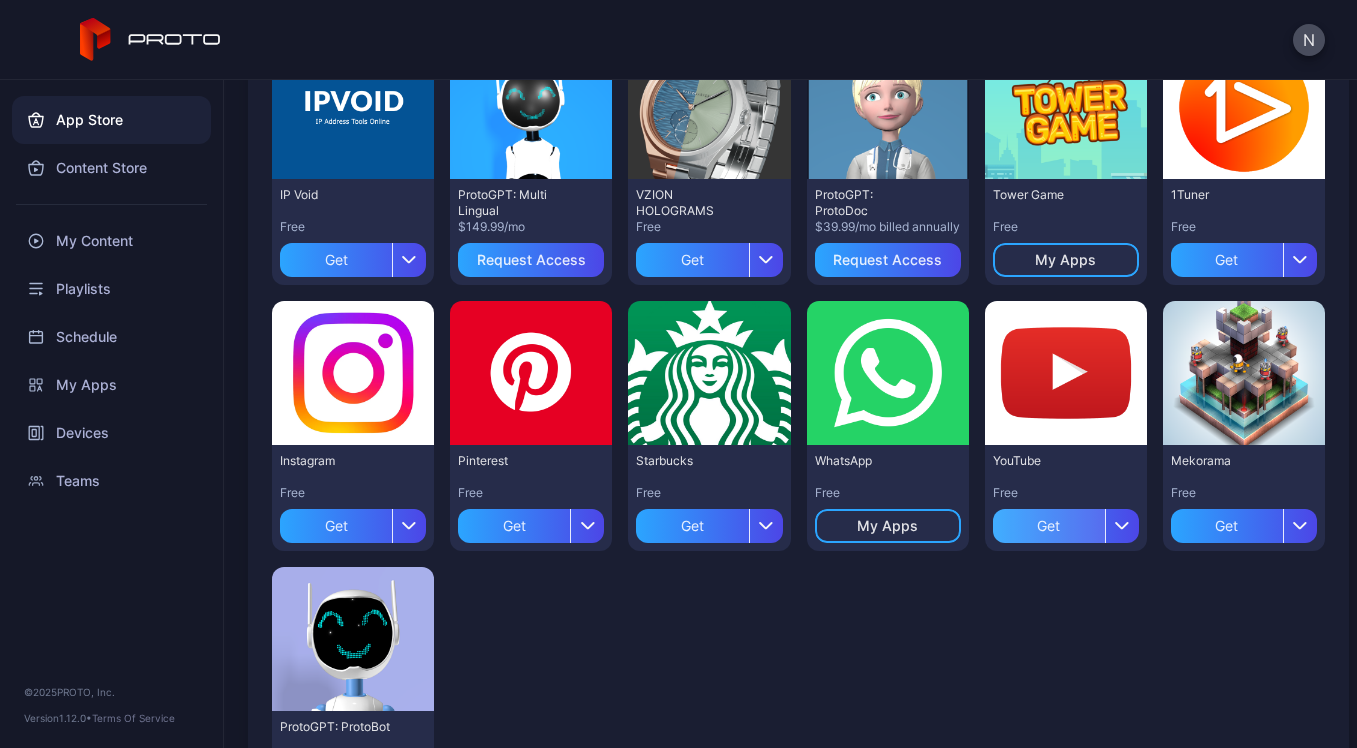 click on "Get" at bounding box center [1049, 526] 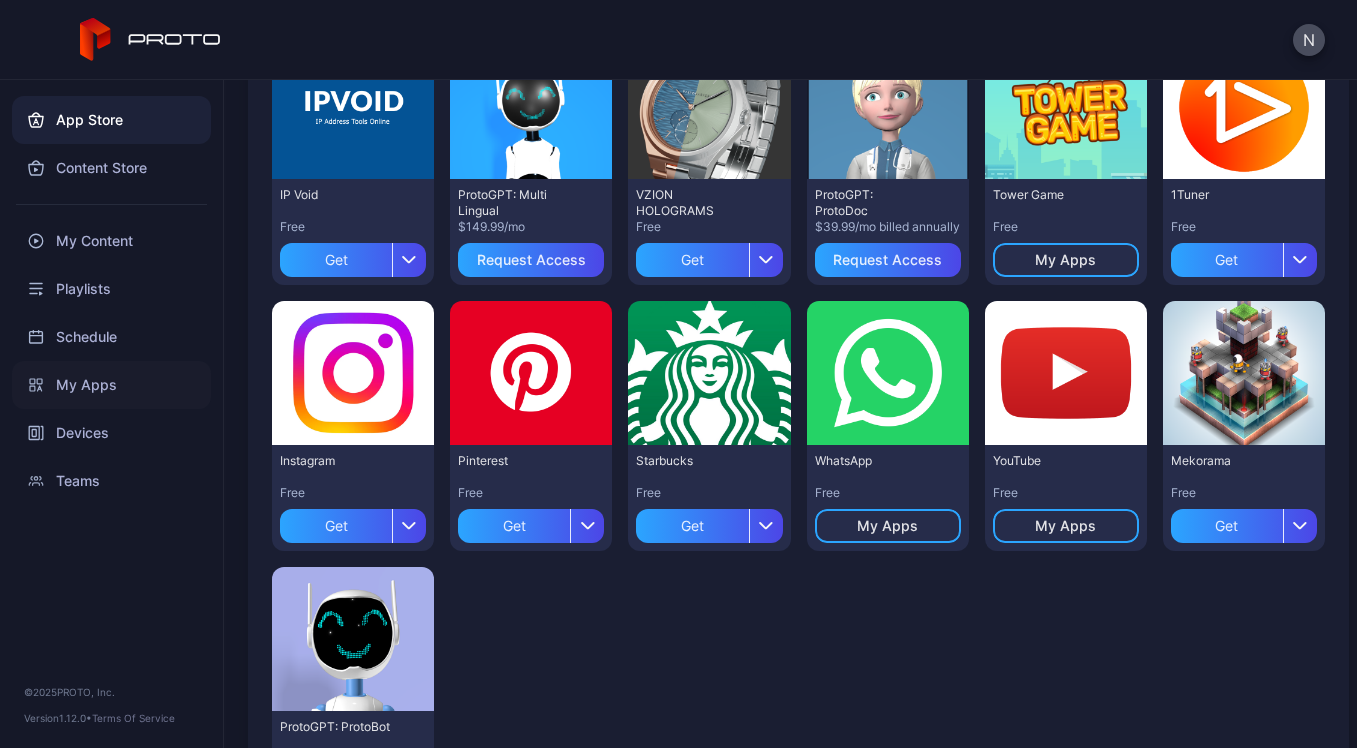 click on "My Apps" at bounding box center (111, 385) 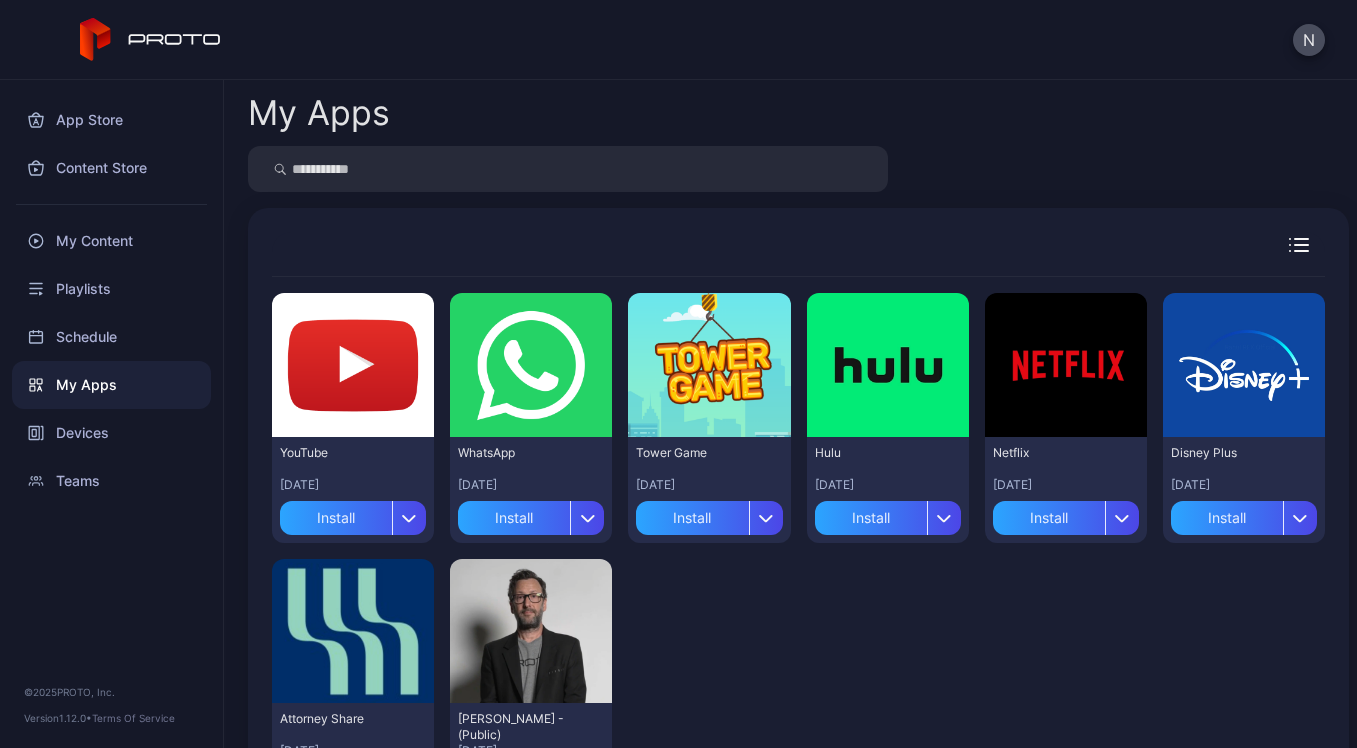 click at bounding box center (568, 169) 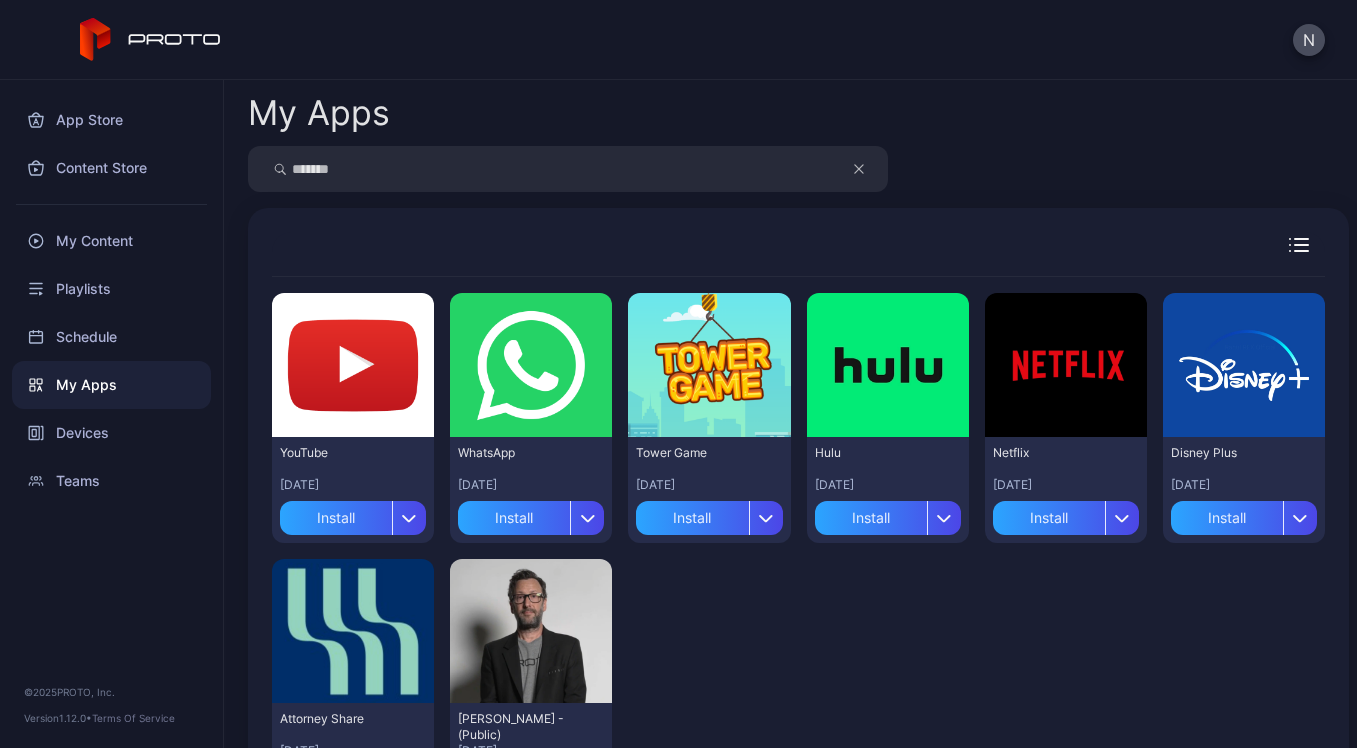 type on "*******" 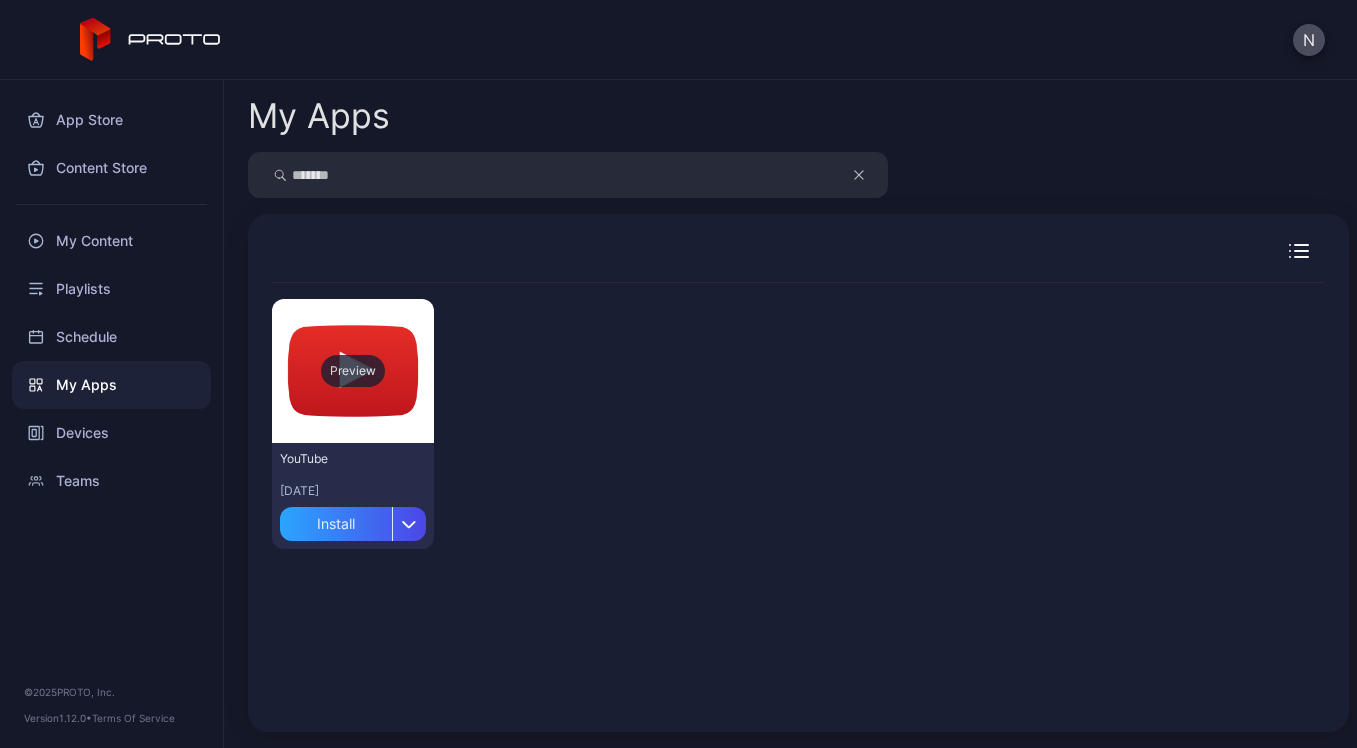 click on "Preview" at bounding box center [353, 371] 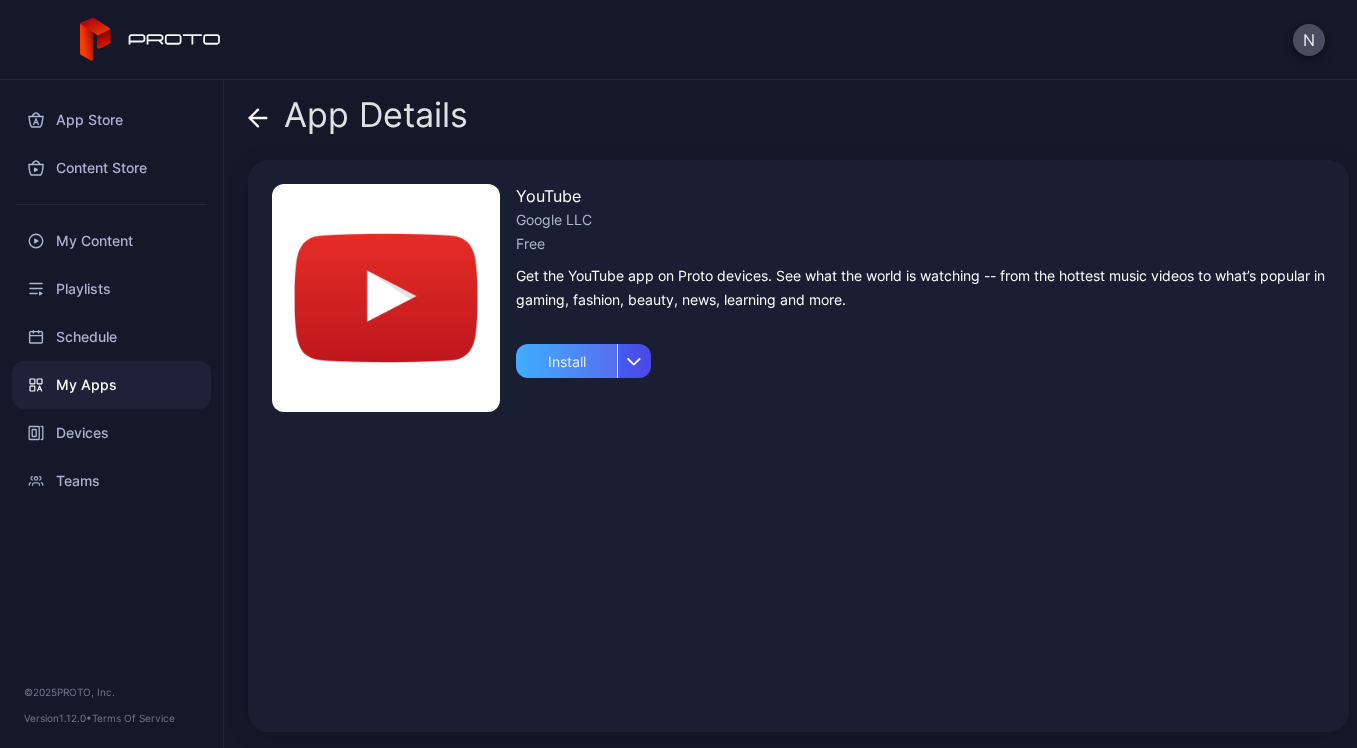 click on "Install" at bounding box center (566, 361) 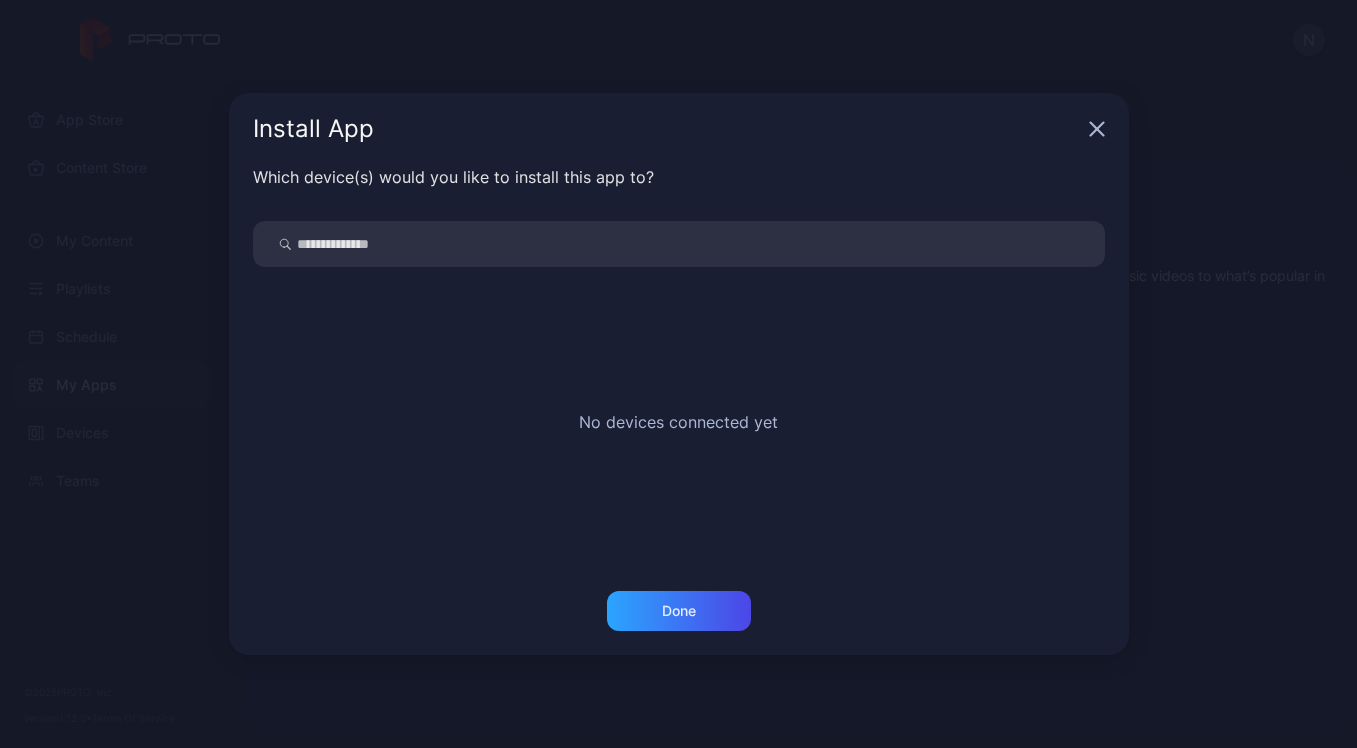 click 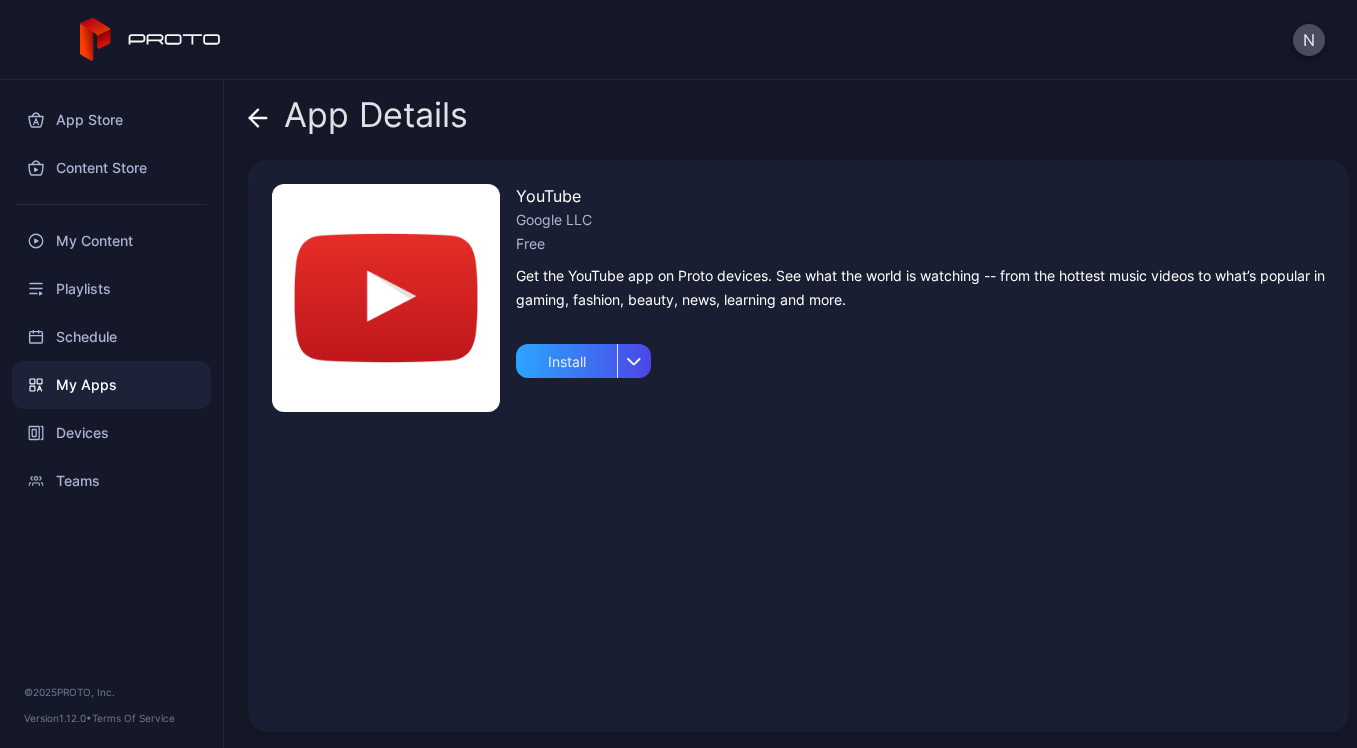 click on "App Details" at bounding box center [358, 120] 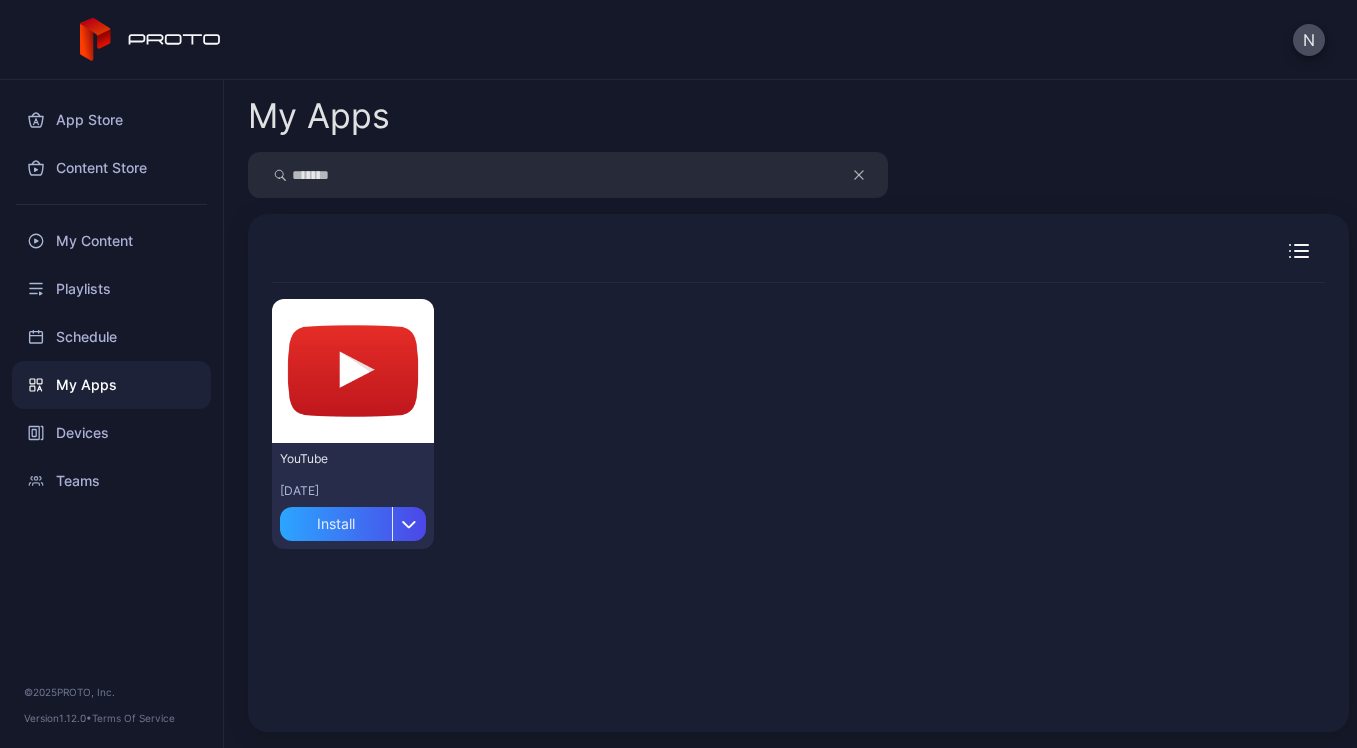 click on "*******" at bounding box center [568, 175] 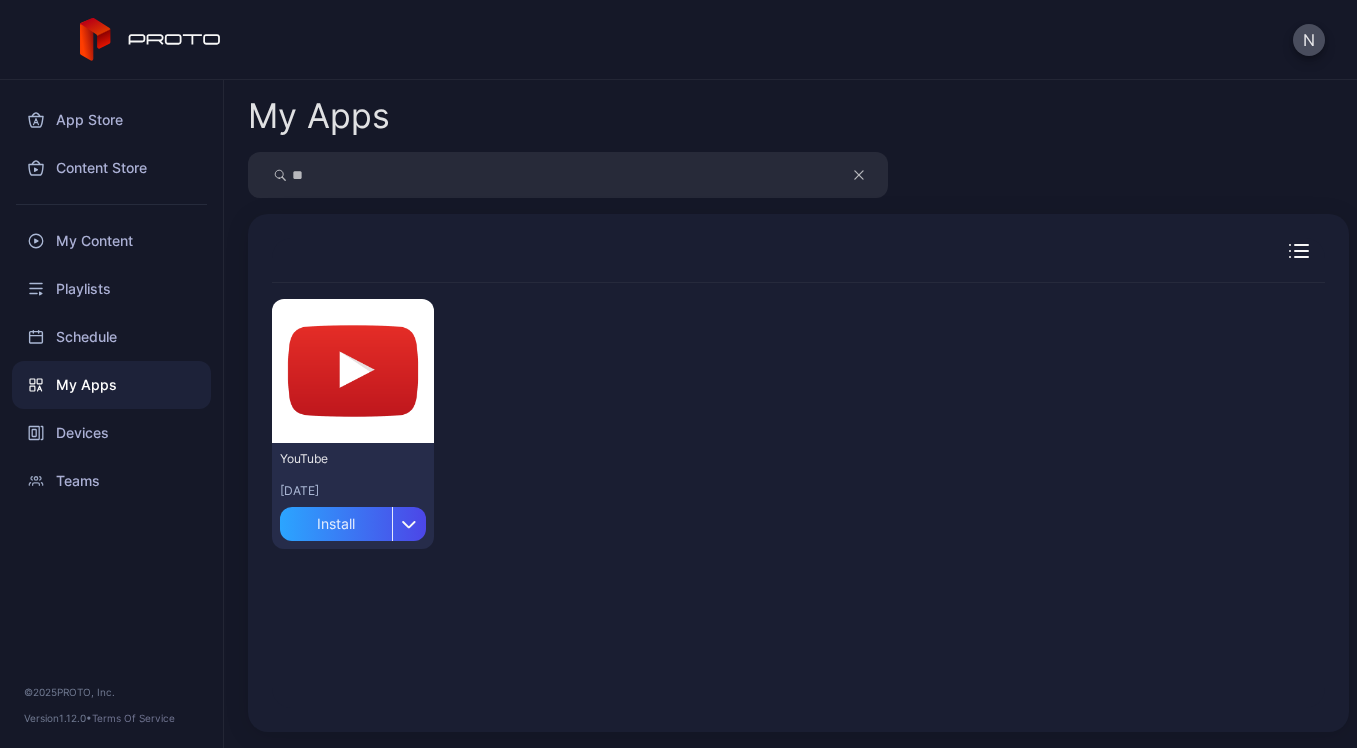 type on "*" 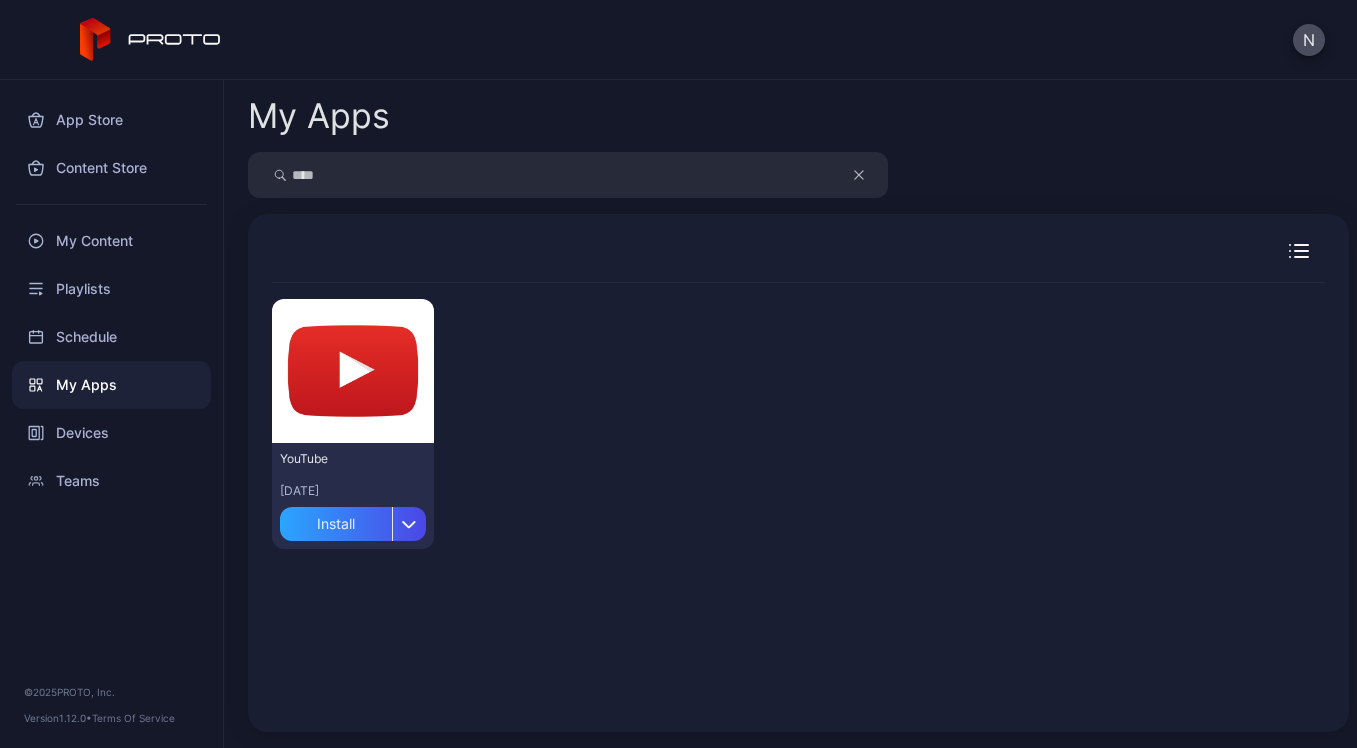 type on "****" 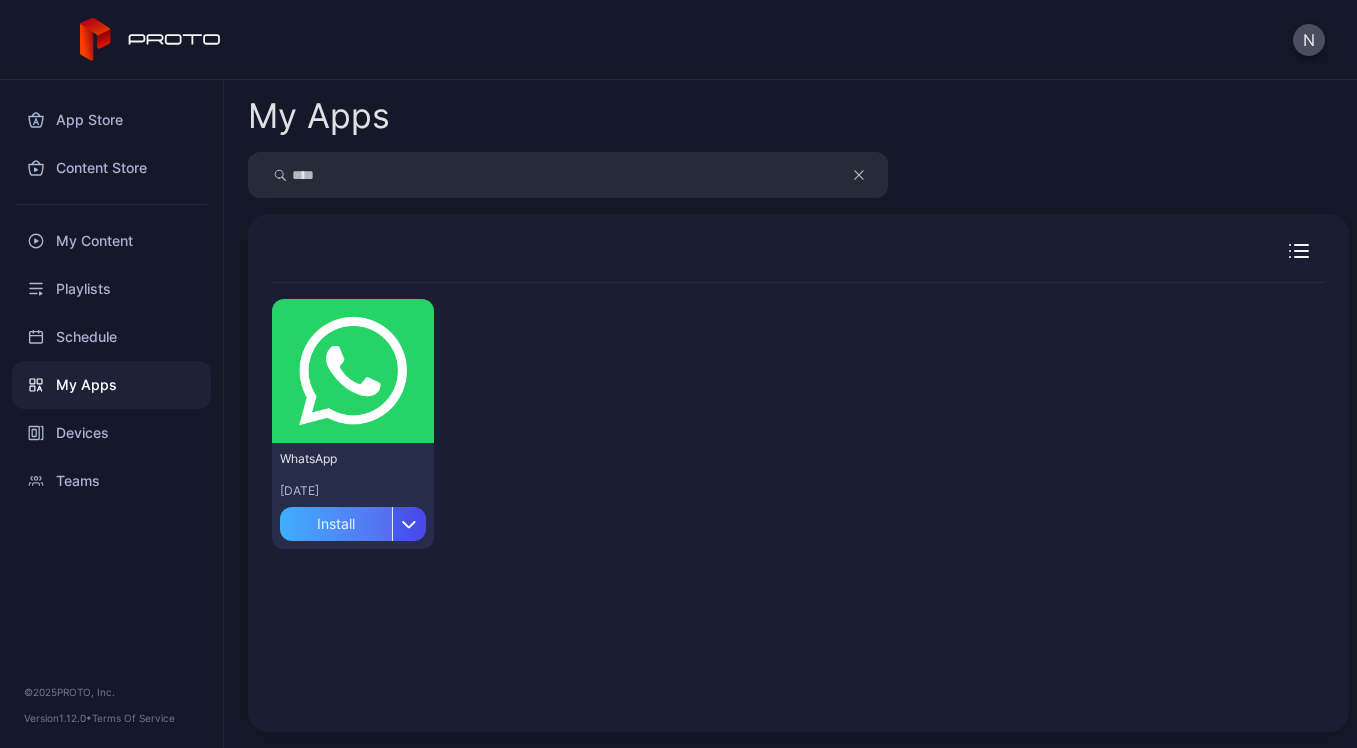 click on "Install" at bounding box center [336, 524] 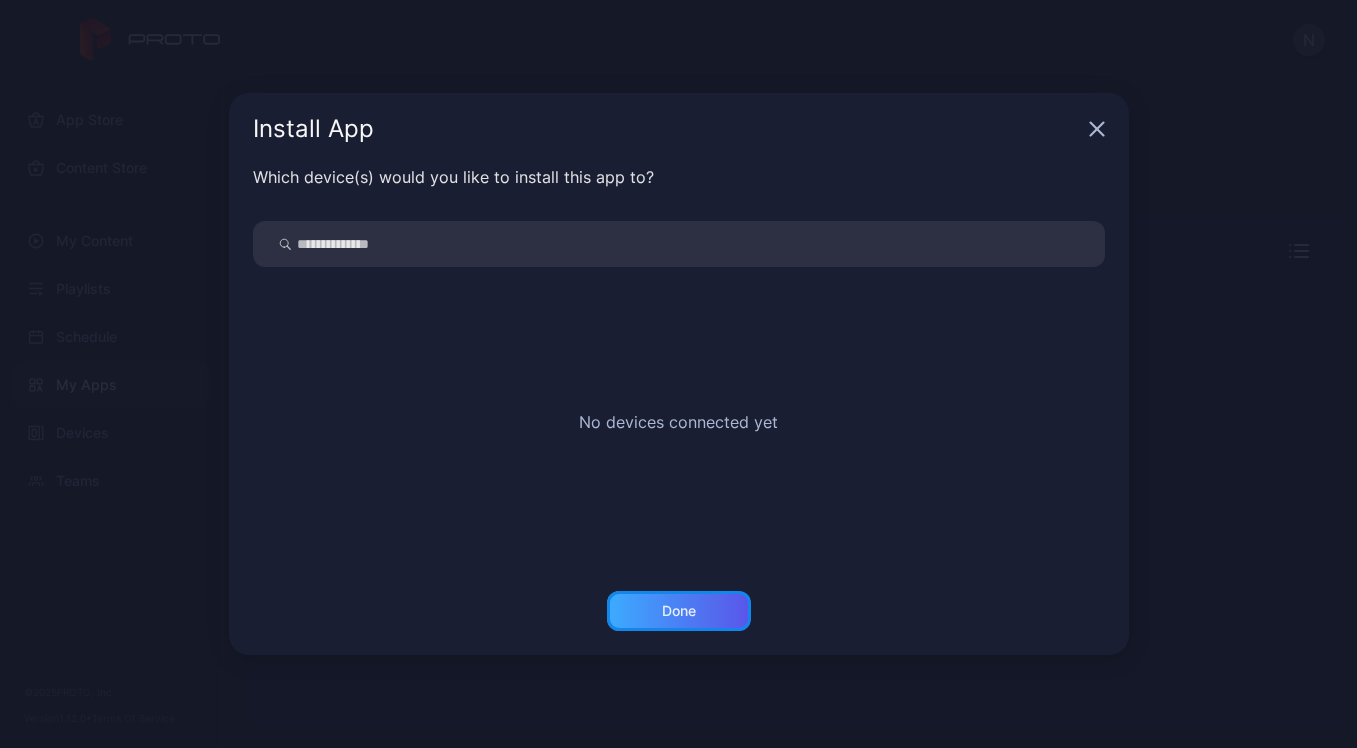 click on "Done" at bounding box center (679, 611) 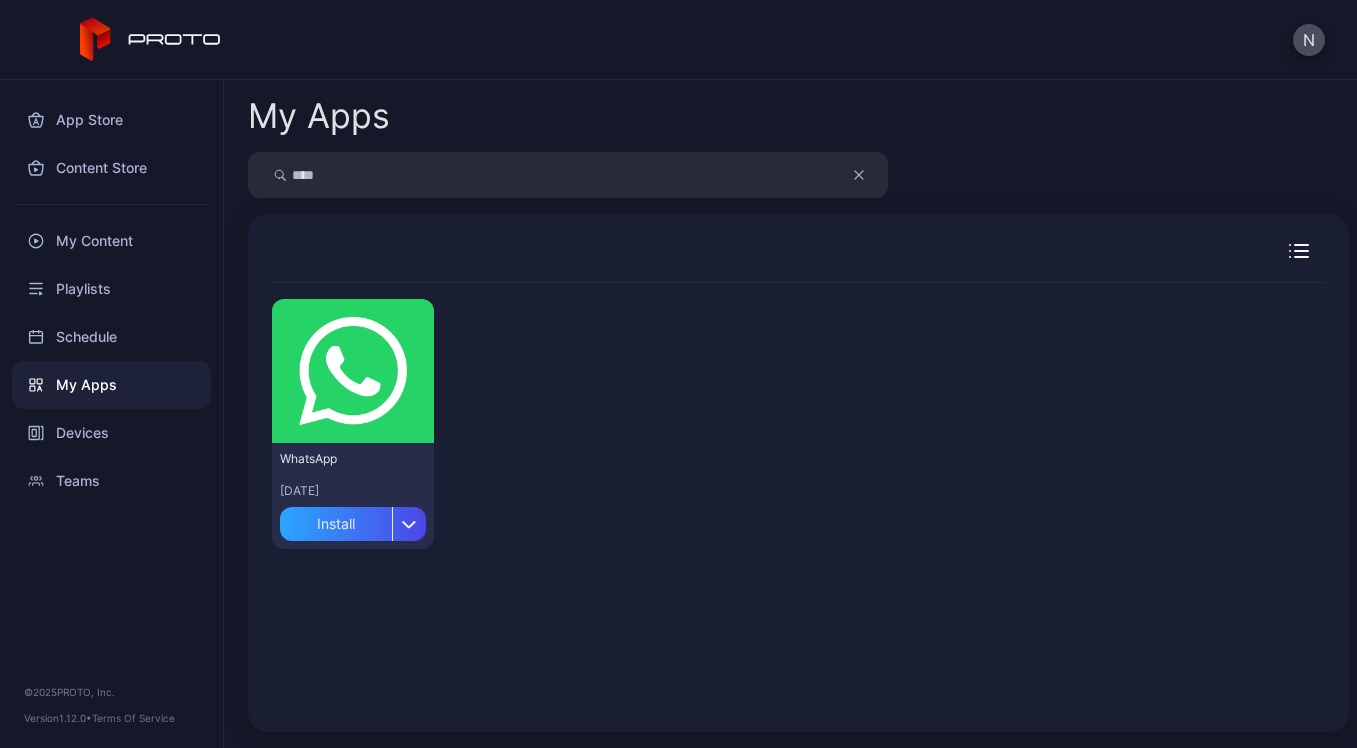 click 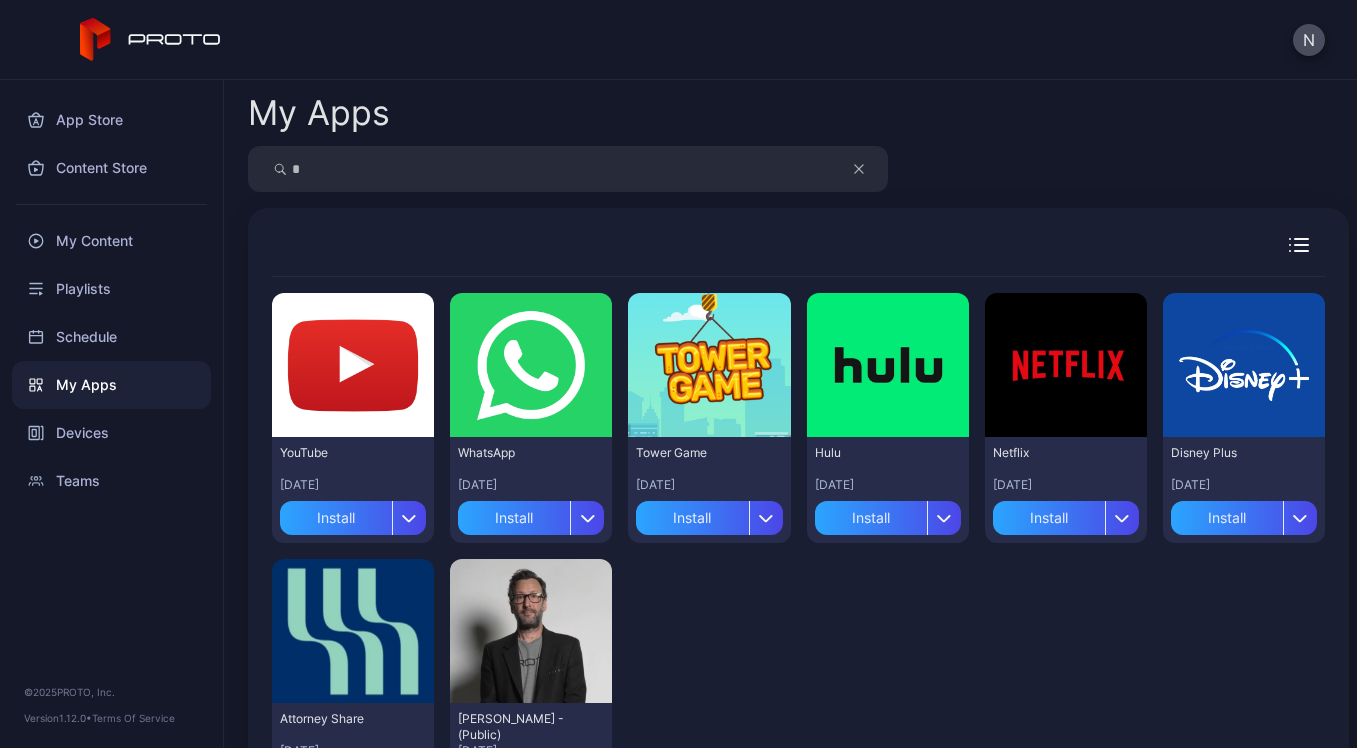 click on "*" at bounding box center (568, 169) 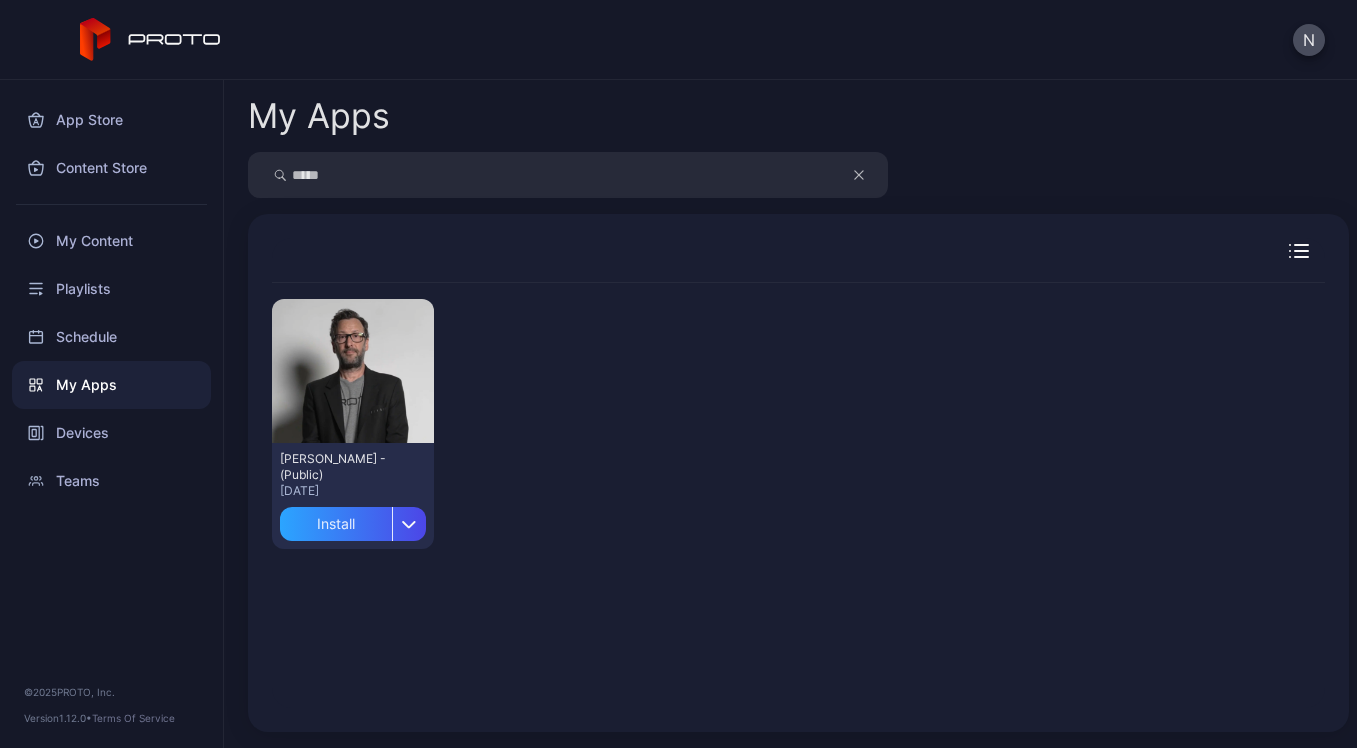 click on "*****" at bounding box center (568, 175) 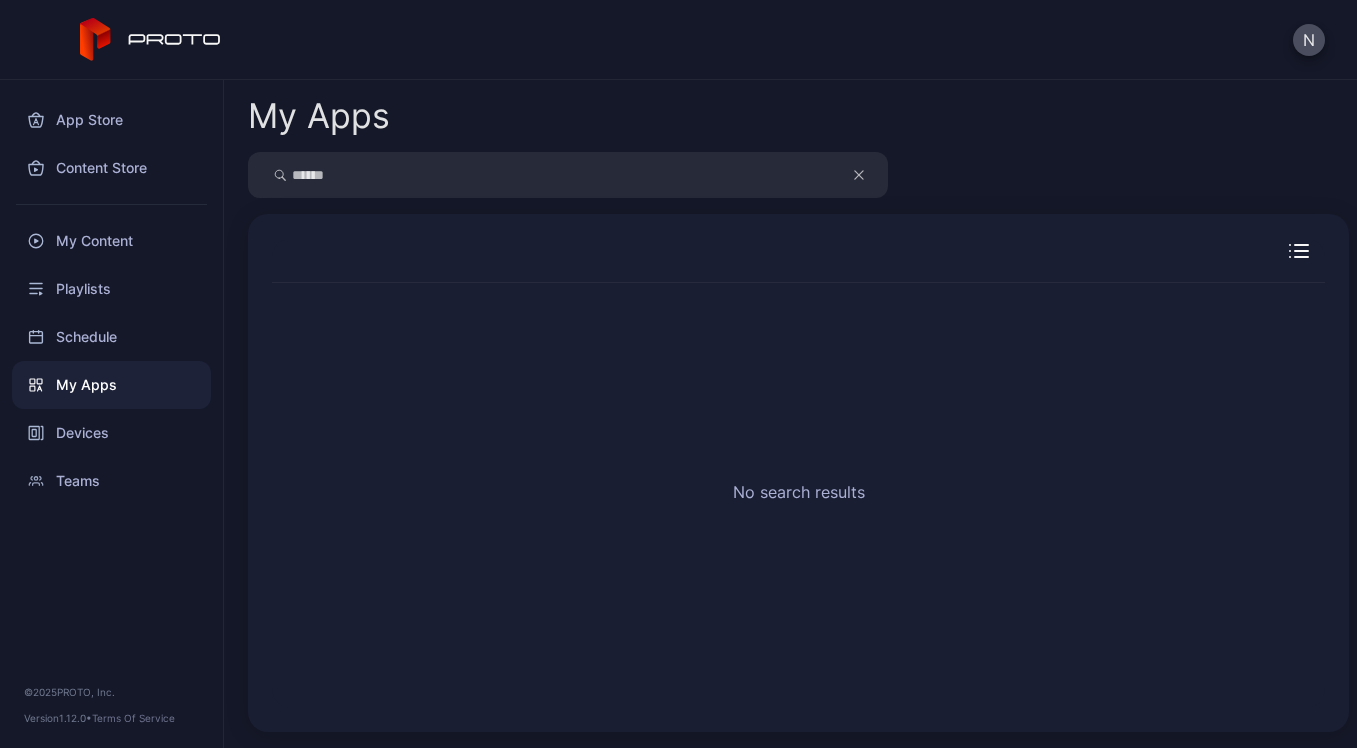 click on "******" at bounding box center [568, 175] 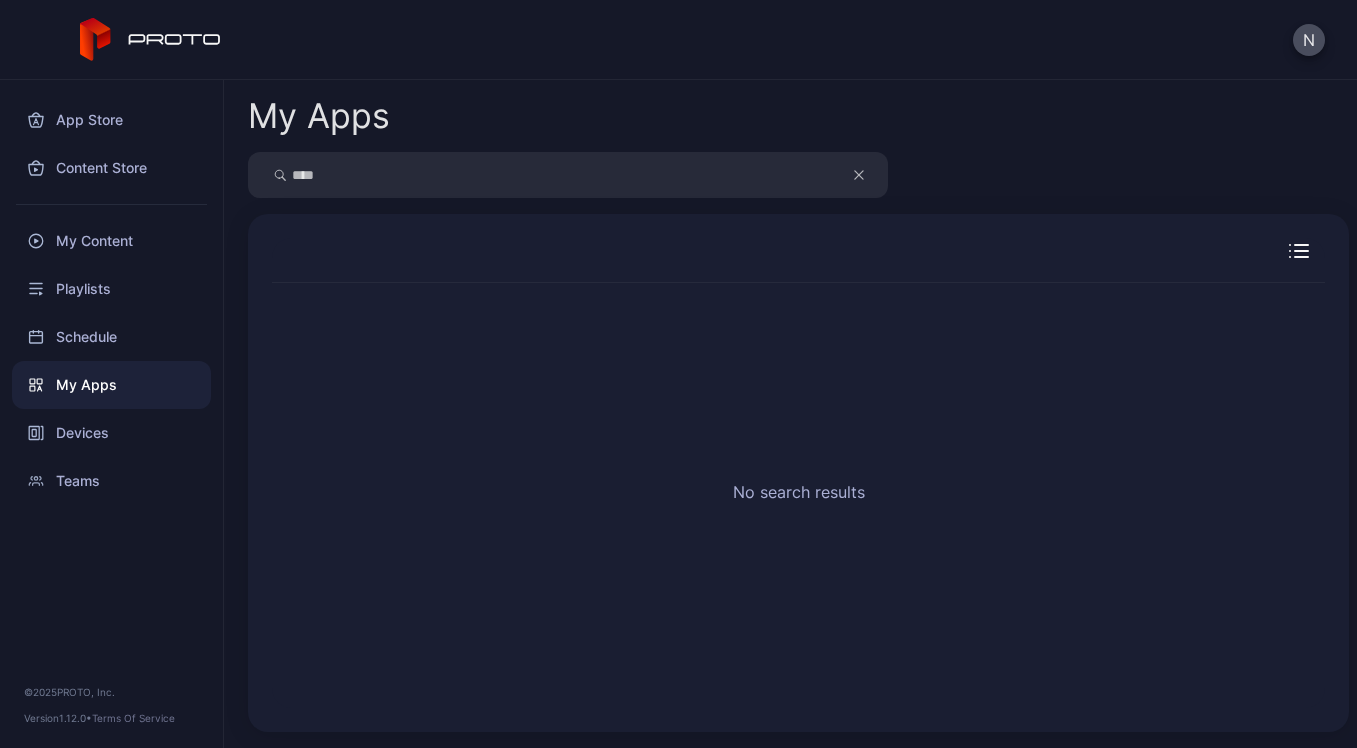 type on "****" 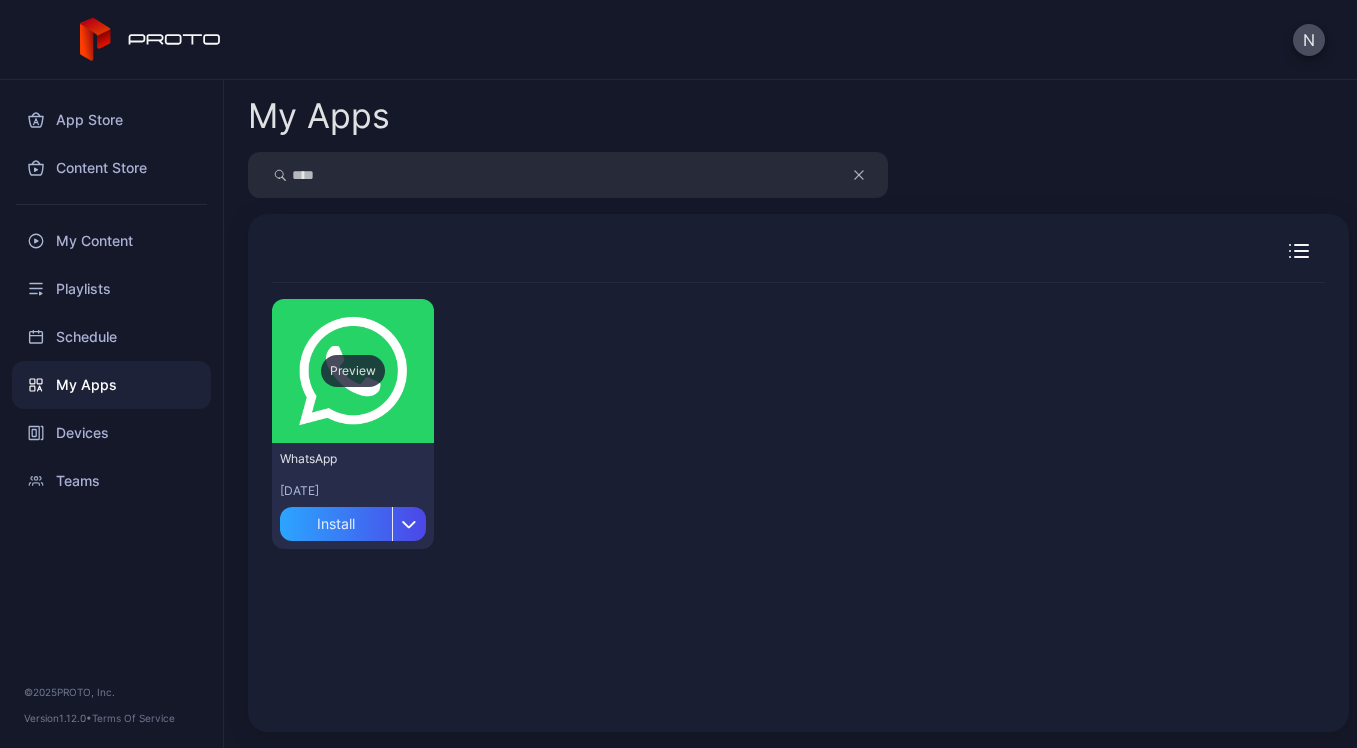 click on "Preview" at bounding box center [353, 371] 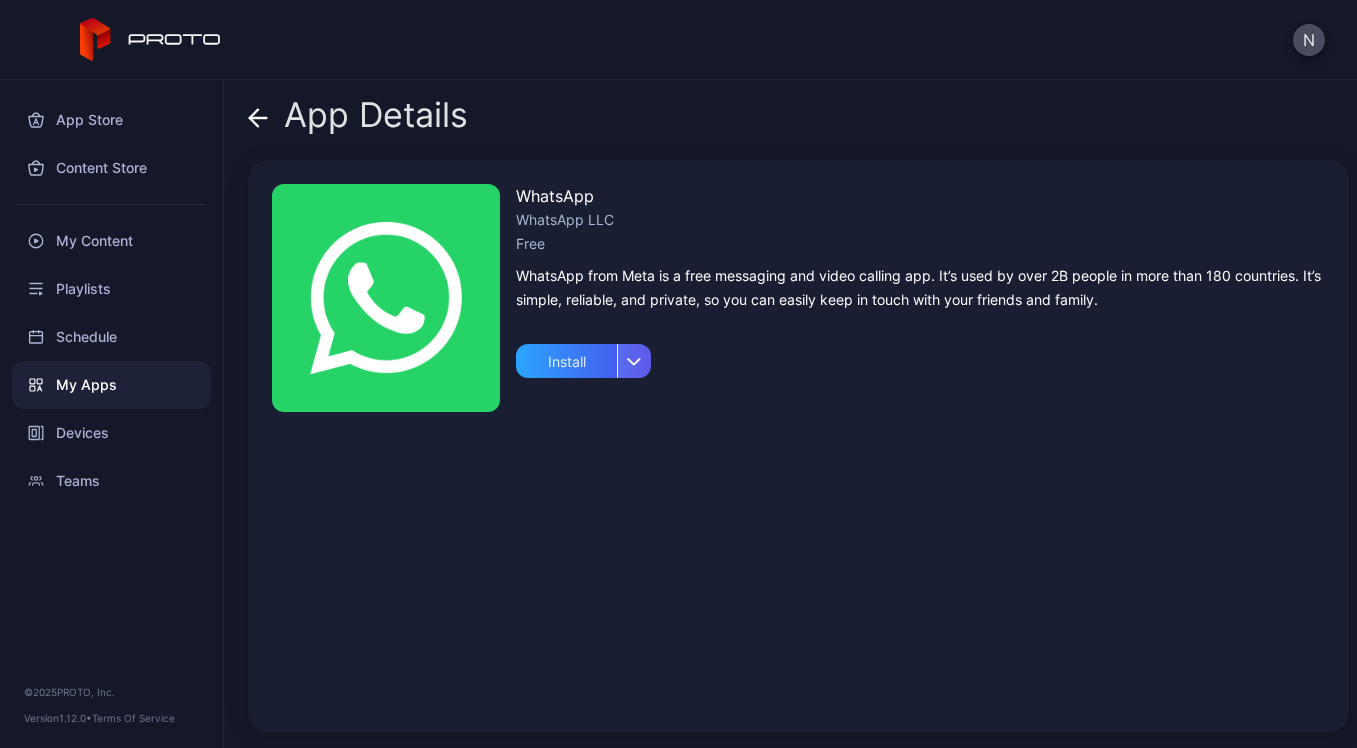 click at bounding box center (634, 361) 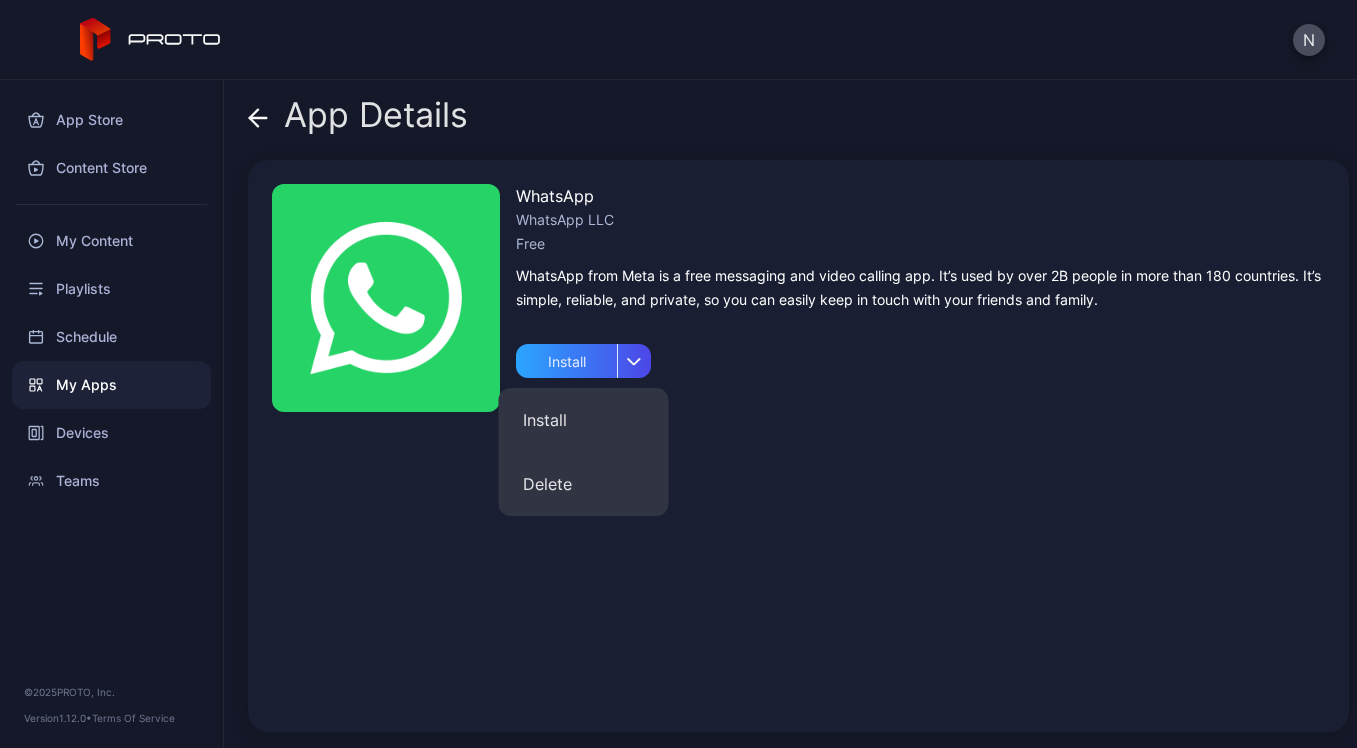 click on "WhatsApp WhatsApp LLC Free WhatsApp from Meta is a free messaging and video calling app. It’s used by over 2B people in more than 180 countries. It’s simple, reliable, and private, so you can easily keep in touch with your friends and family. Install" at bounding box center [798, 446] 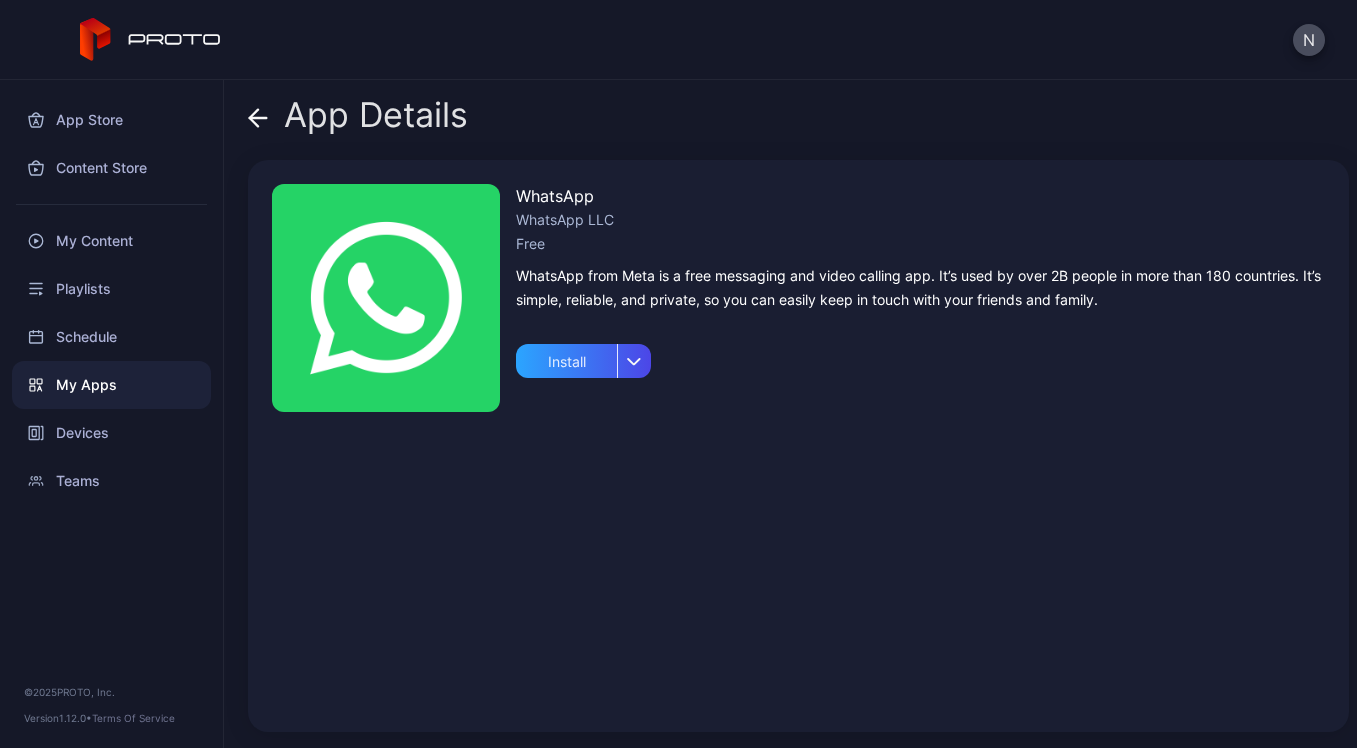 click 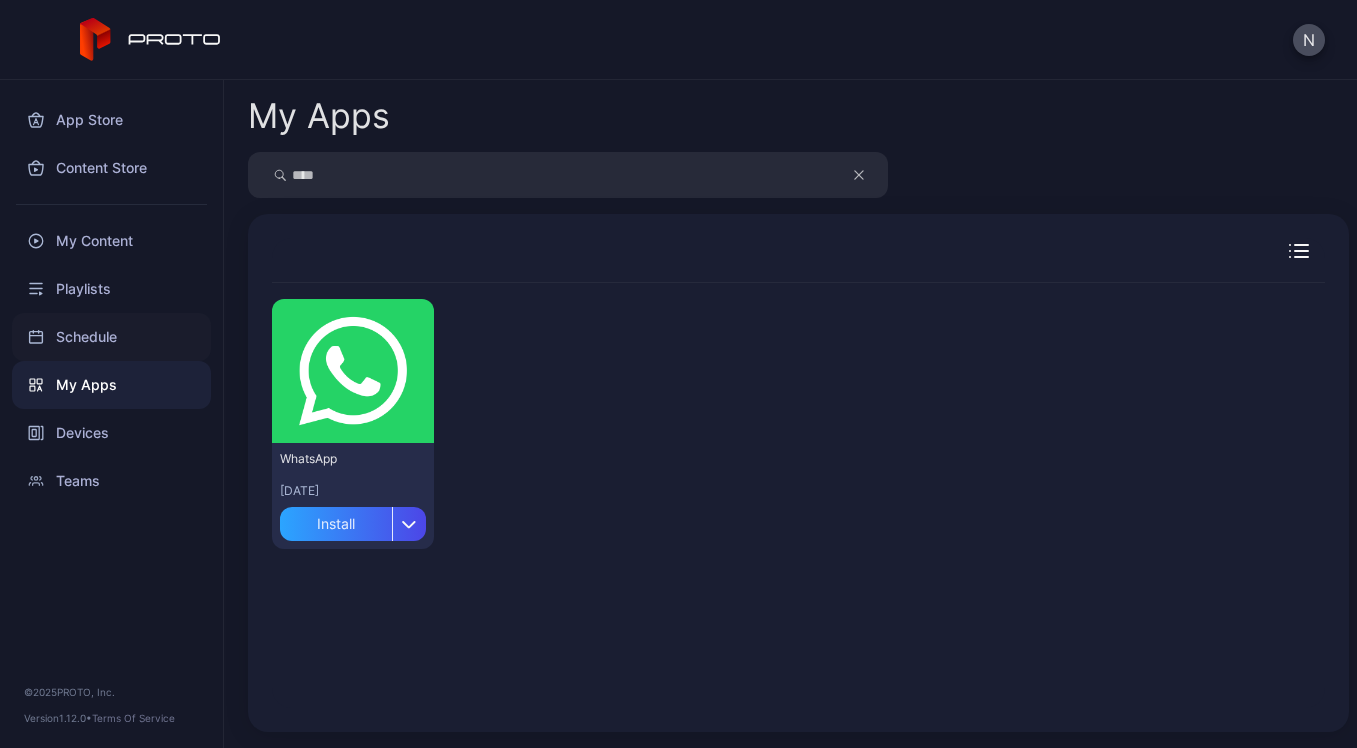 click on "Schedule" at bounding box center [111, 337] 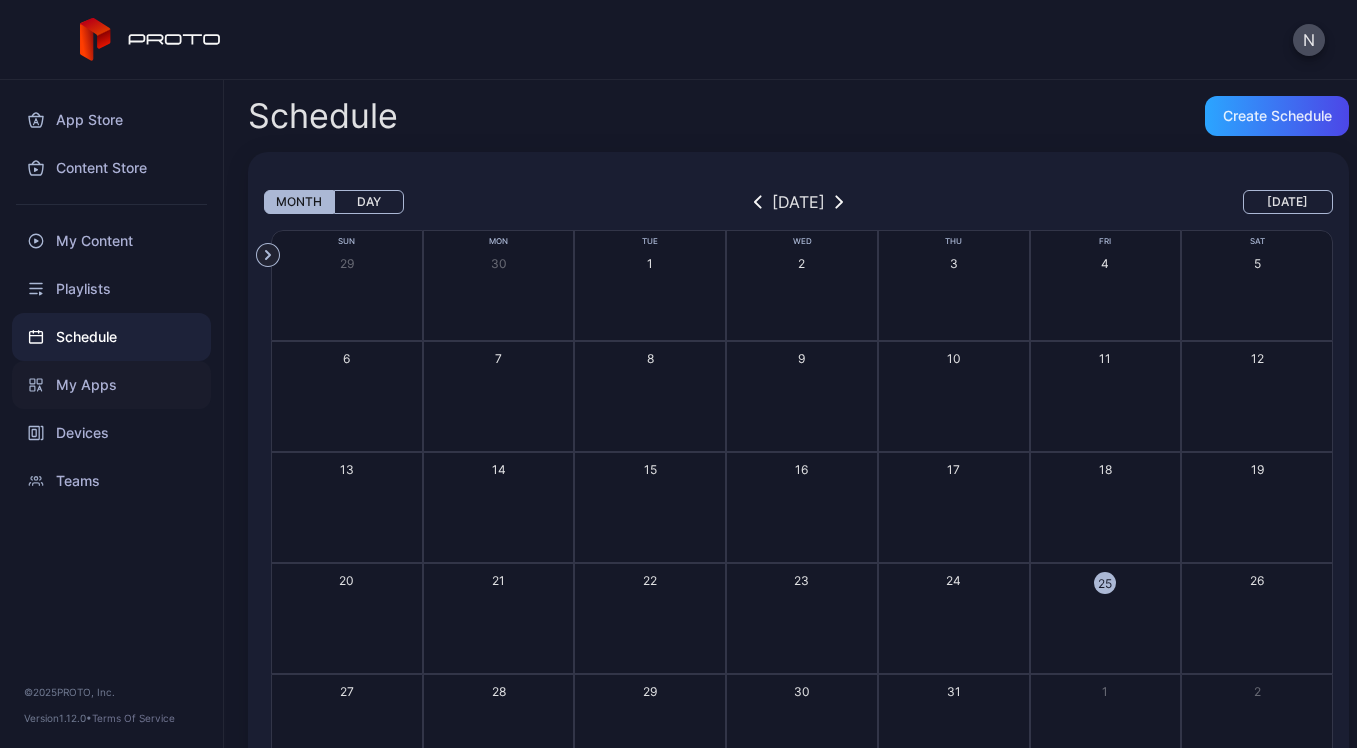 click on "My Apps" at bounding box center [111, 385] 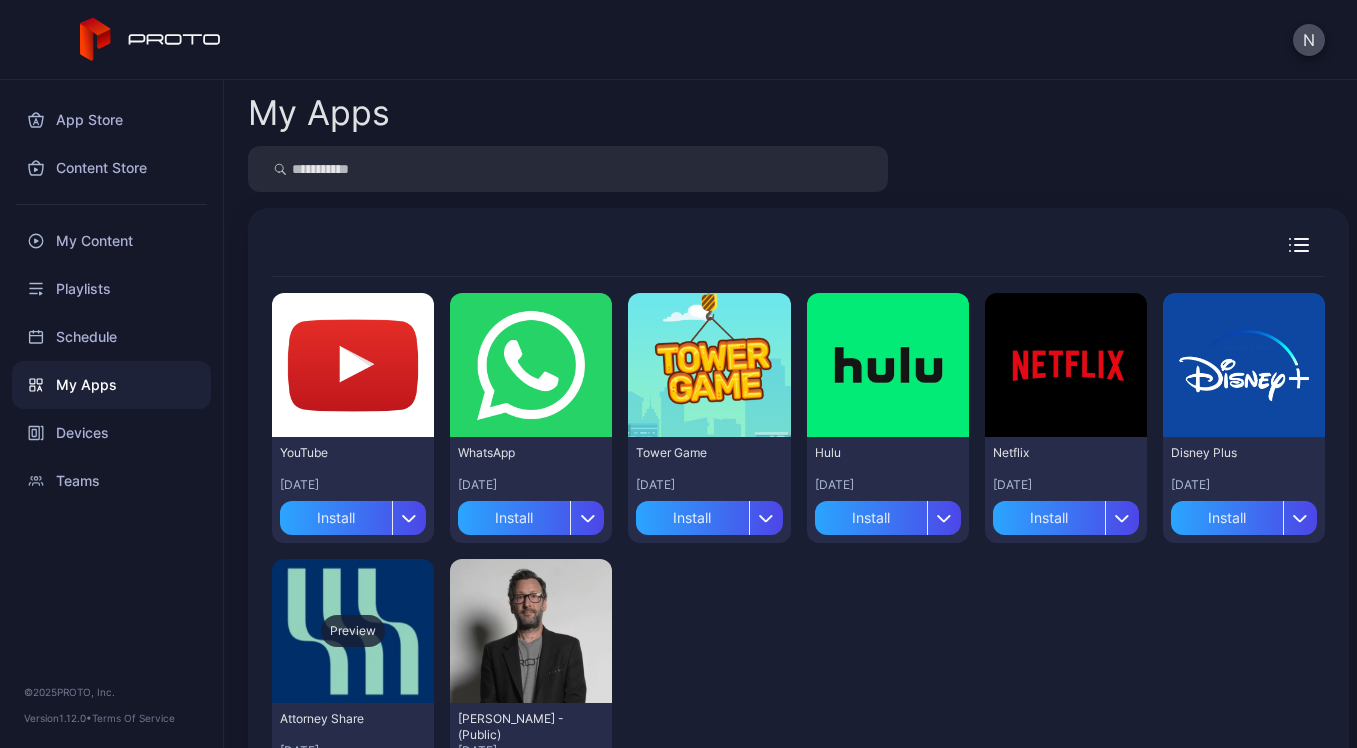 click on "Preview" at bounding box center (353, 631) 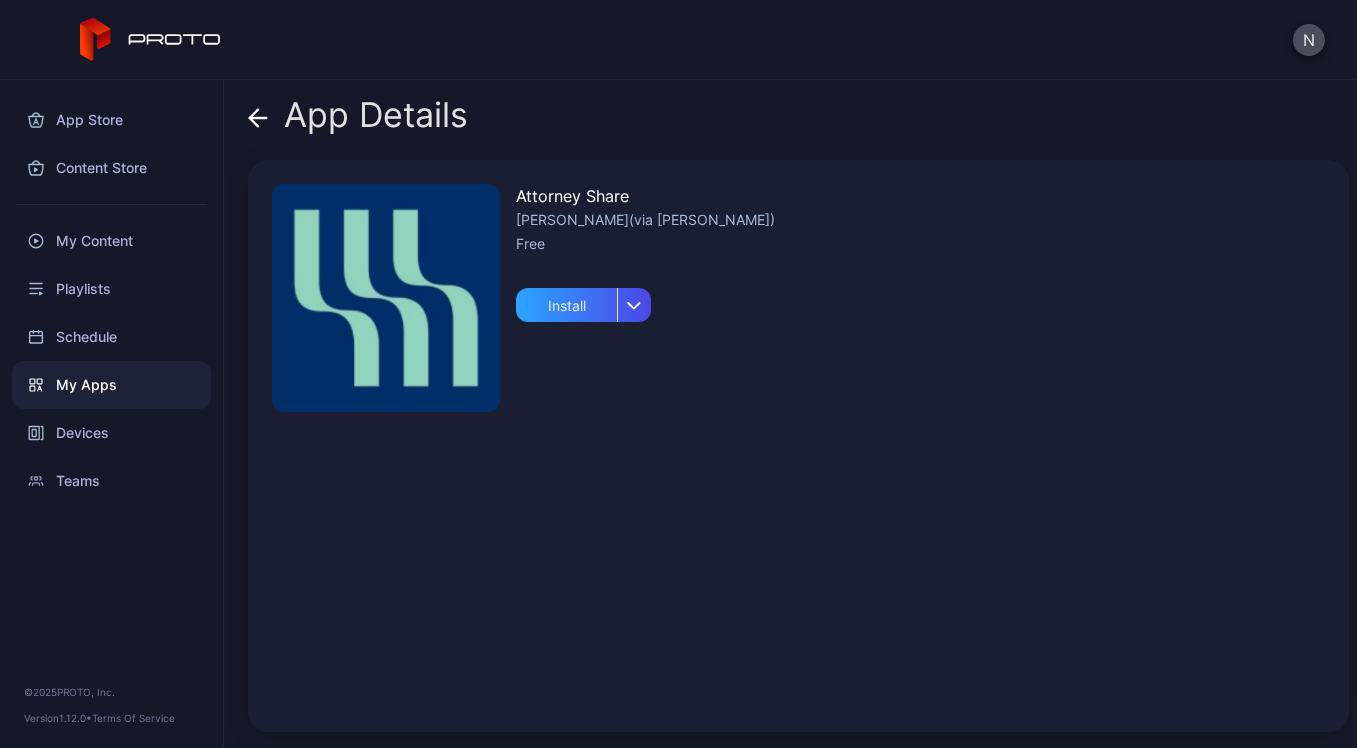 click at bounding box center [386, 298] 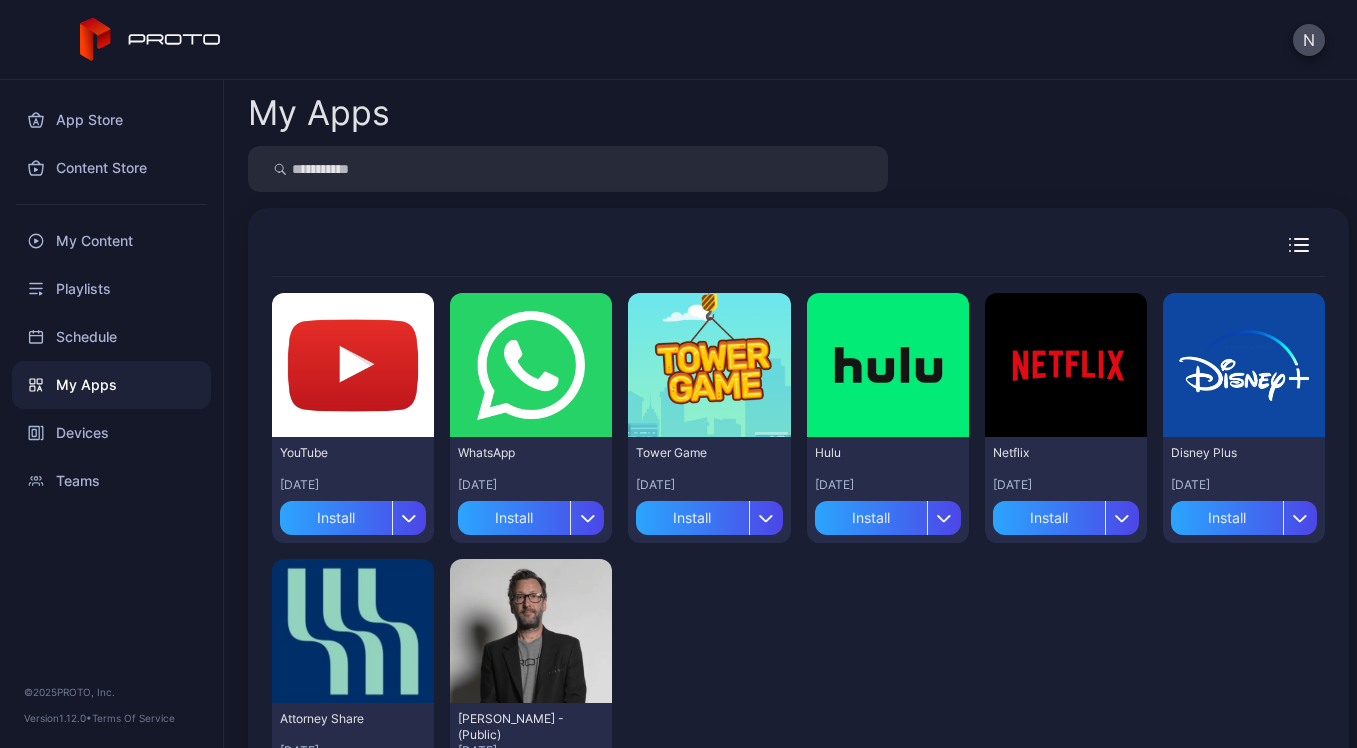 click at bounding box center (568, 169) 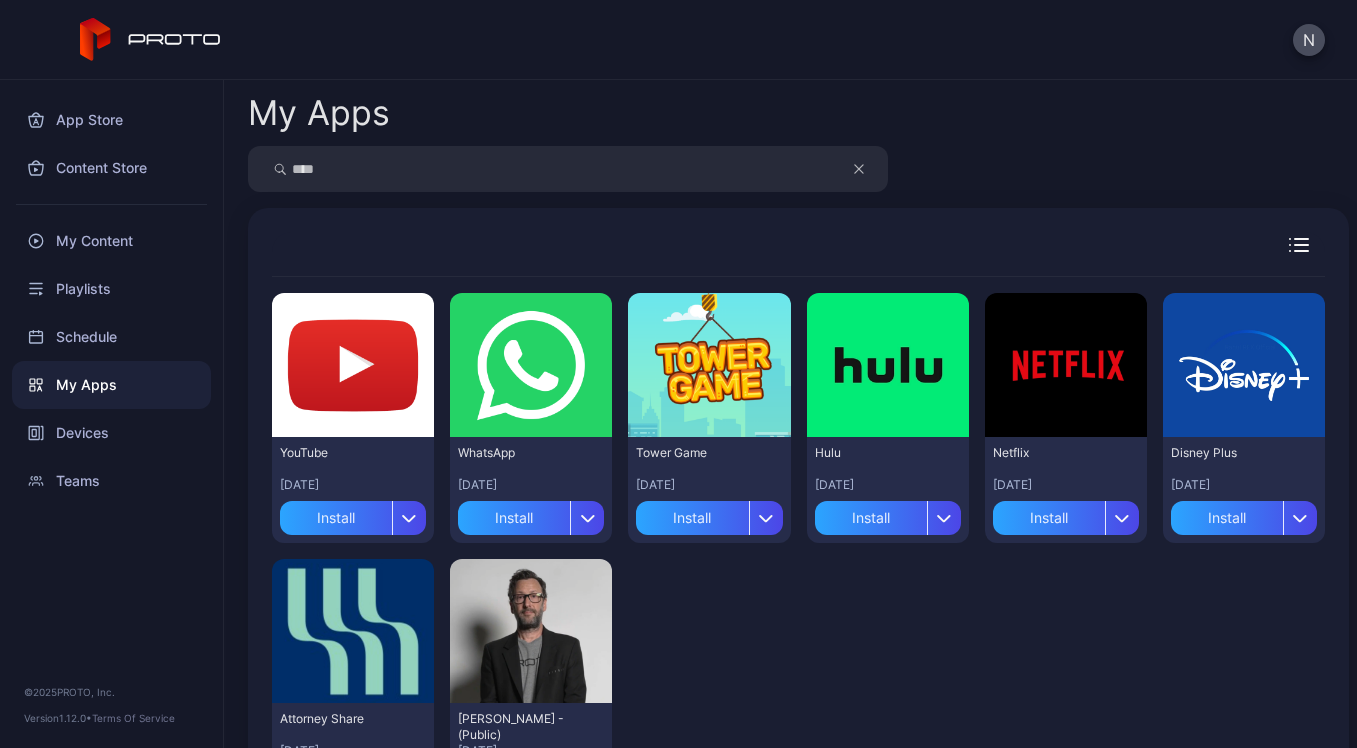 type on "****" 